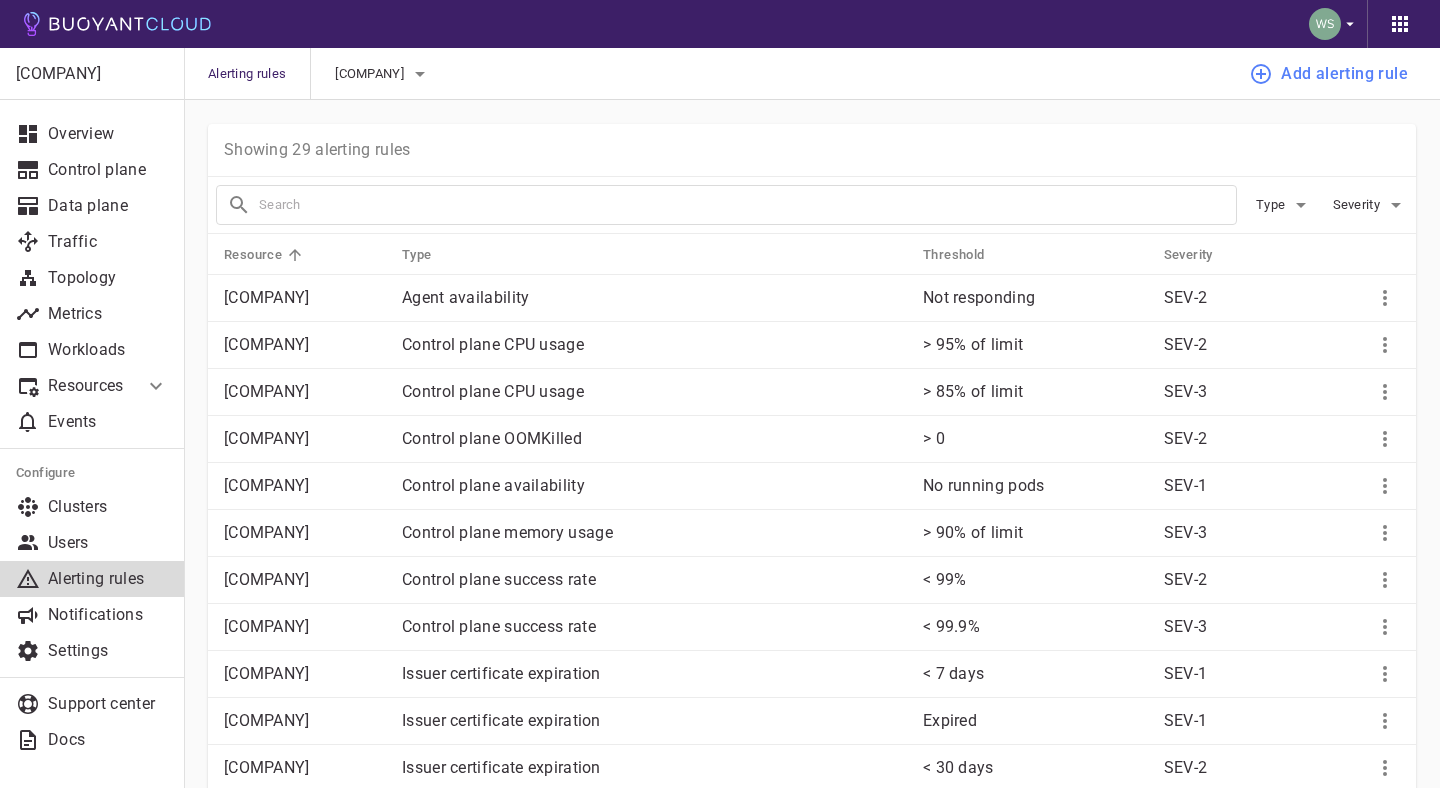 scroll, scrollTop: 0, scrollLeft: 0, axis: both 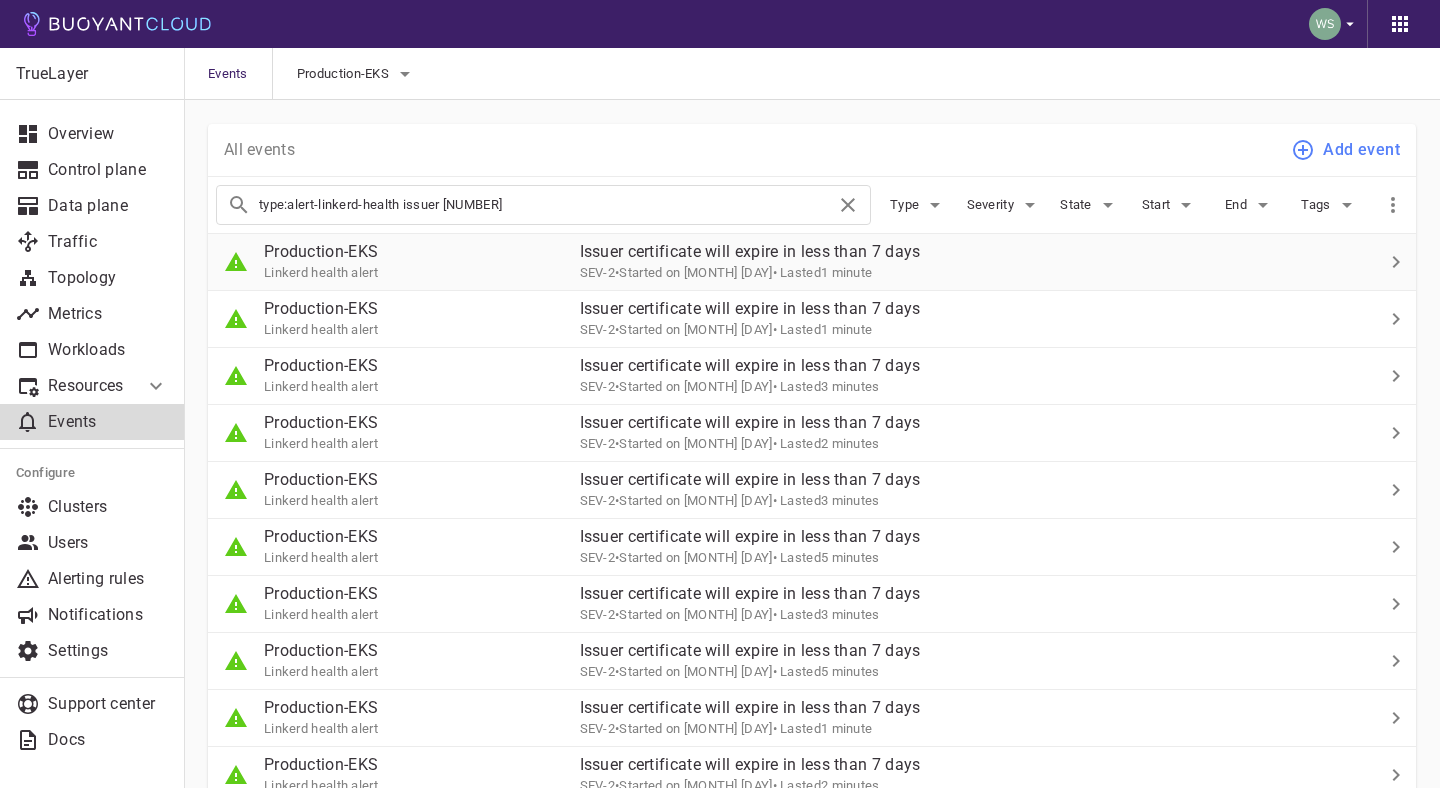 click on "• Lasted  1 minute" at bounding box center [598, 272] 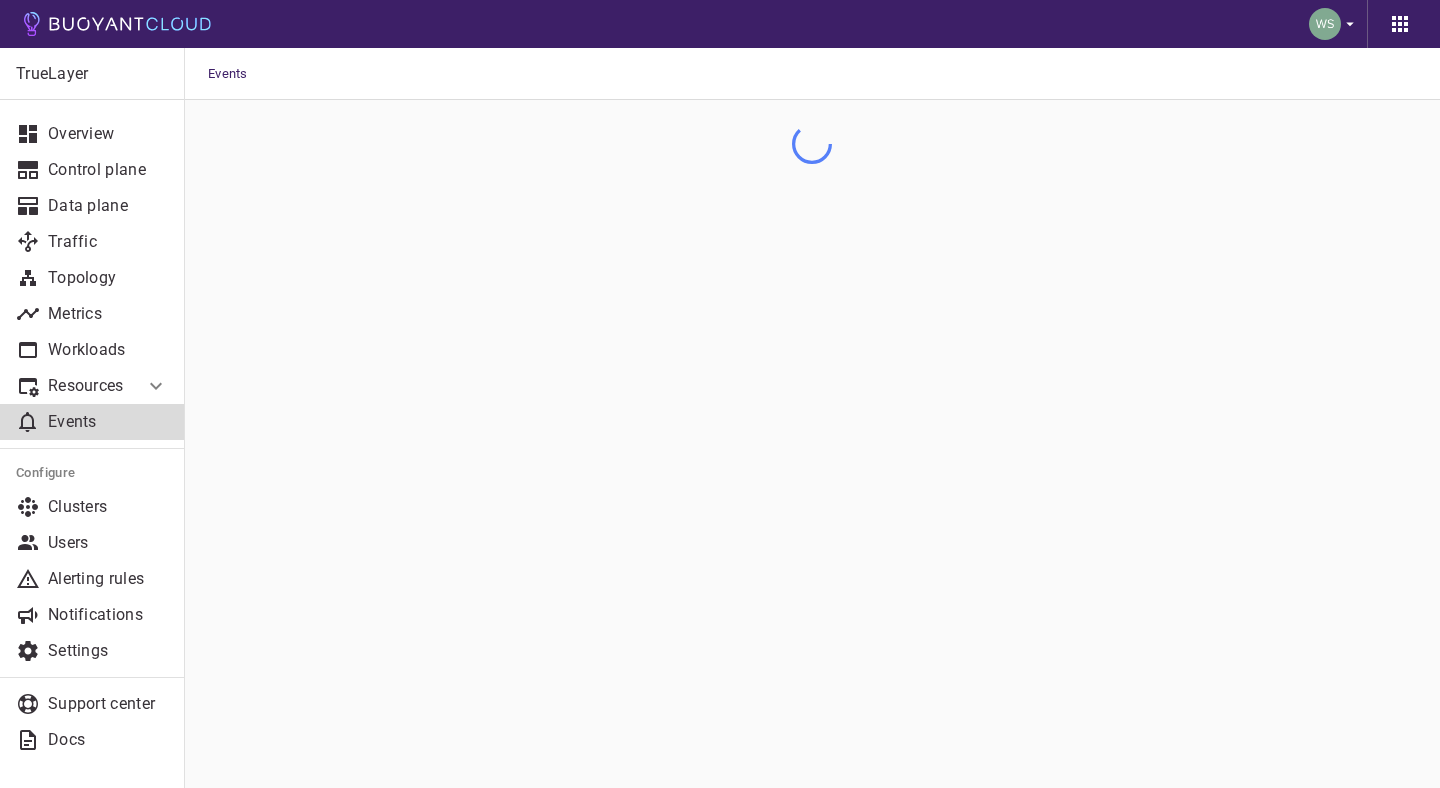 scroll, scrollTop: 0, scrollLeft: 0, axis: both 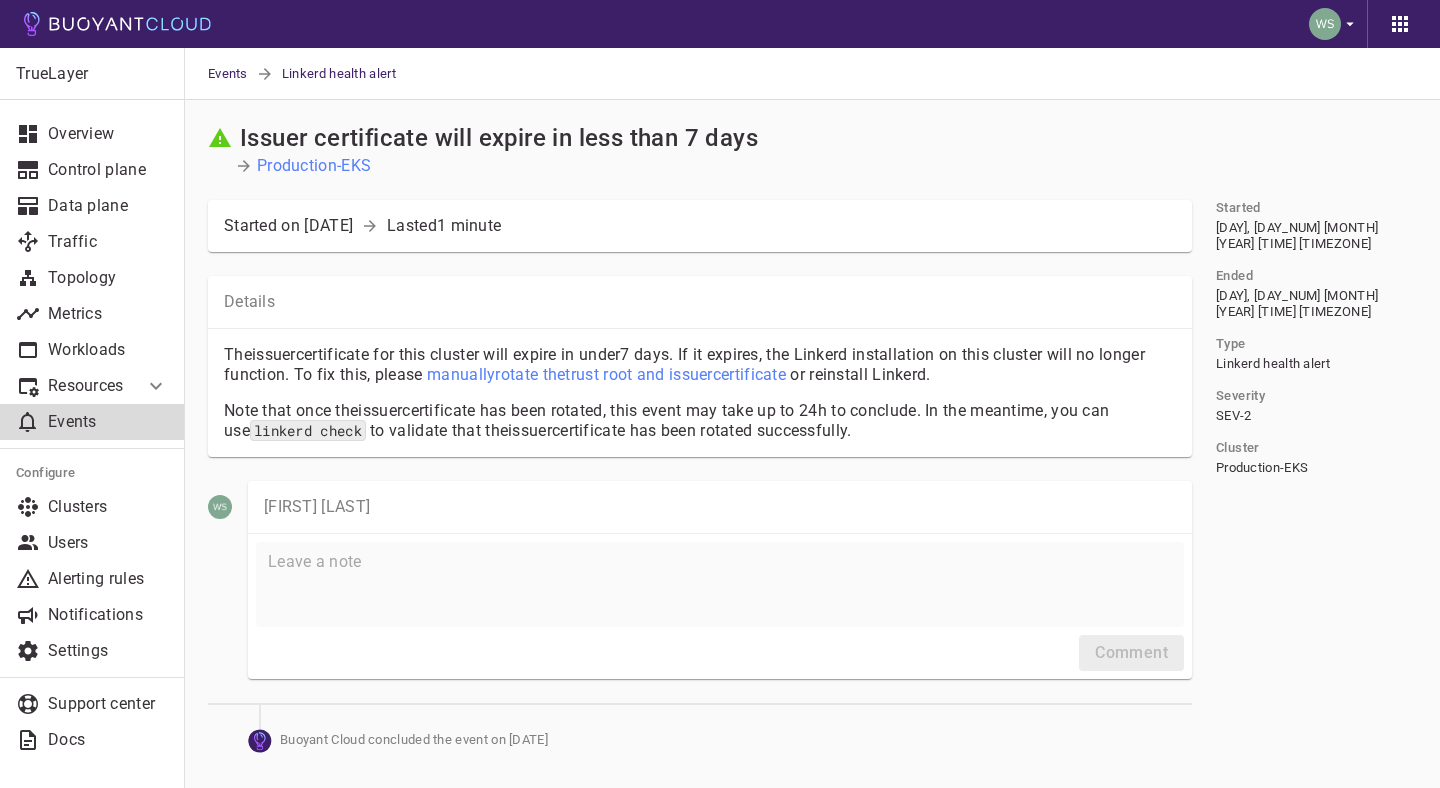 click on "Note that once the  issuer  certificate has been rotated, this event may take up to 24h to conclude. In the meantime, you can use  linkerd check   to validate that the  issuer  certificate has been rotated successfully." at bounding box center [700, 365] 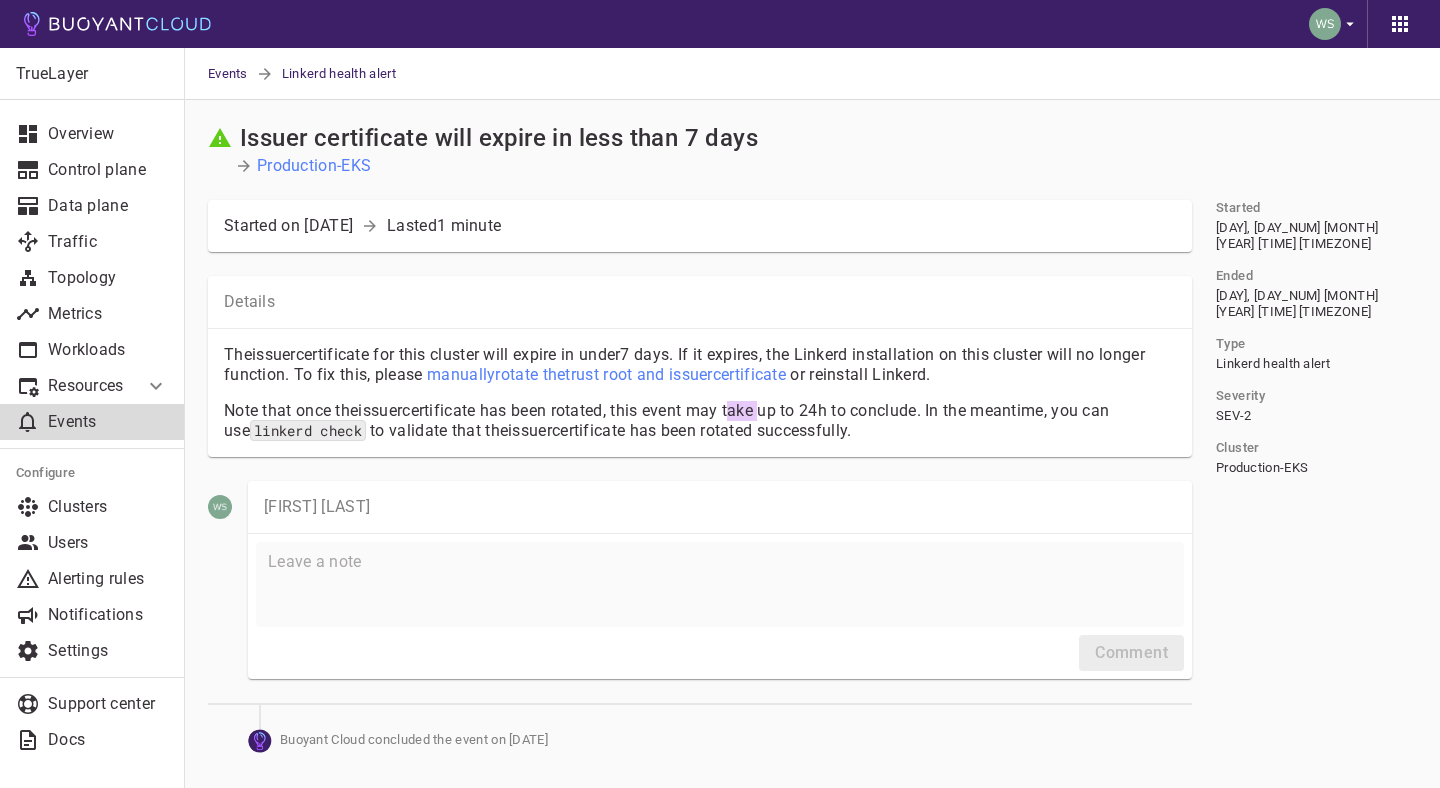 click on "Note that once the  issuer  certificate has been rotated, this event may take up to 24h to conclude. In the meantime, you can use  linkerd check   to validate that the  issuer  certificate has been rotated successfully." at bounding box center (700, 365) 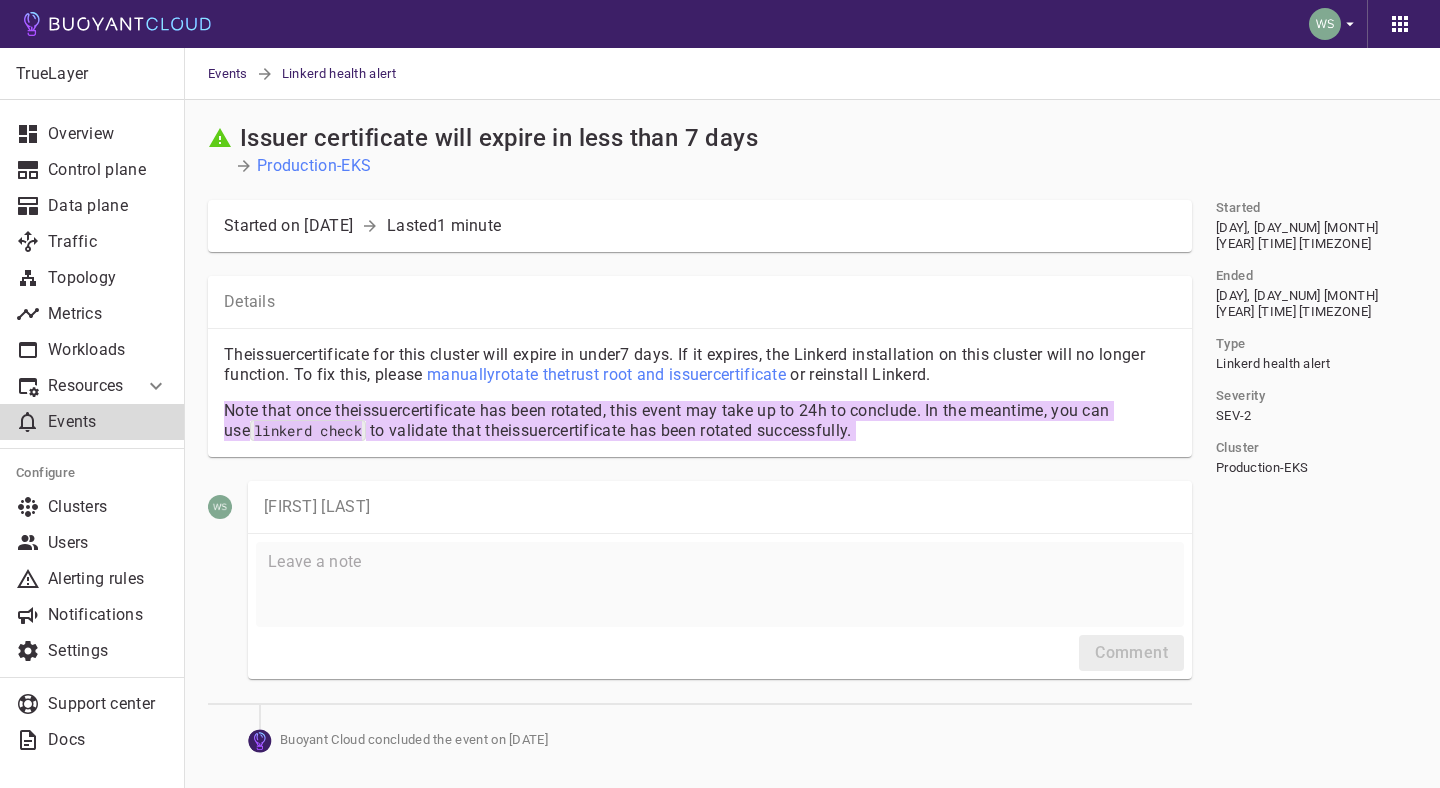 click on "Note that once the  issuer  certificate has been rotated, this event may take up to 24h to conclude. In the meantime, you can use  linkerd check   to validate that the  issuer  certificate has been rotated successfully." at bounding box center [700, 365] 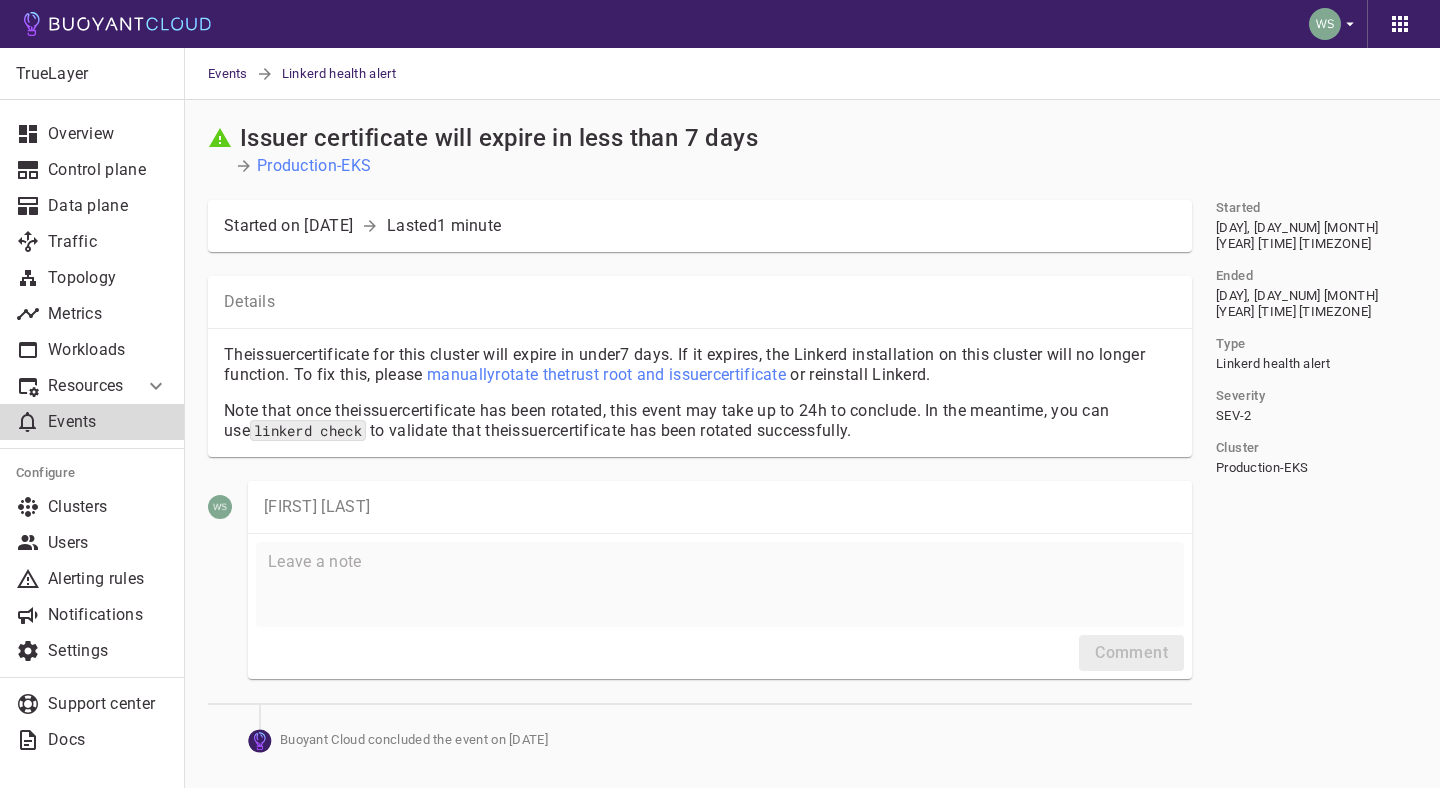 click on "Note that once the  issuer  certificate has been rotated, this event may take up to 24h to conclude. In the meantime, you can use  linkerd check   to validate that the  issuer  certificate has been rotated successfully." at bounding box center (700, 365) 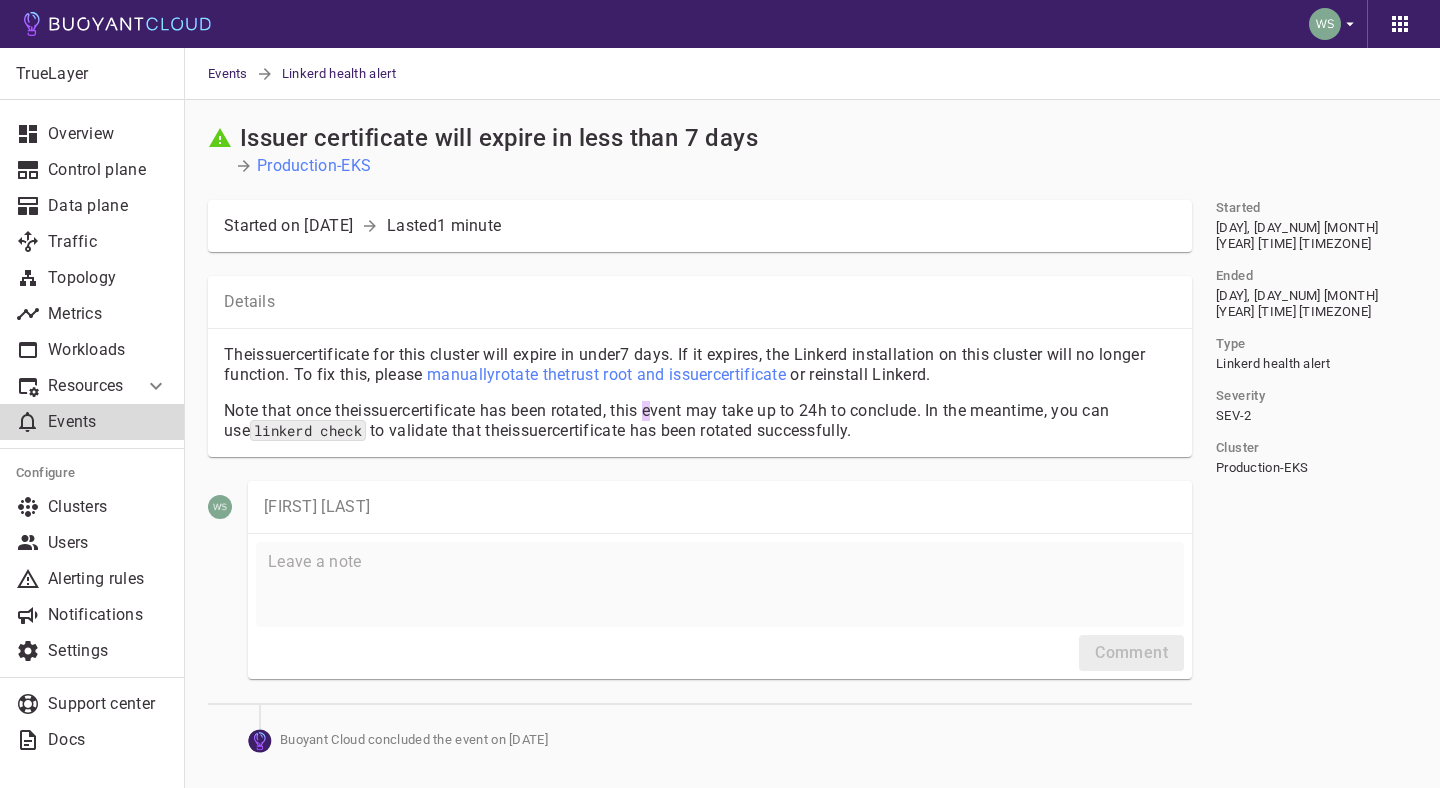 click on "Note that once the  issuer  certificate has been rotated, this event may take up to 24h to conclude. In the meantime, you can use  linkerd check   to validate that the  issuer  certificate has been rotated successfully." at bounding box center (700, 365) 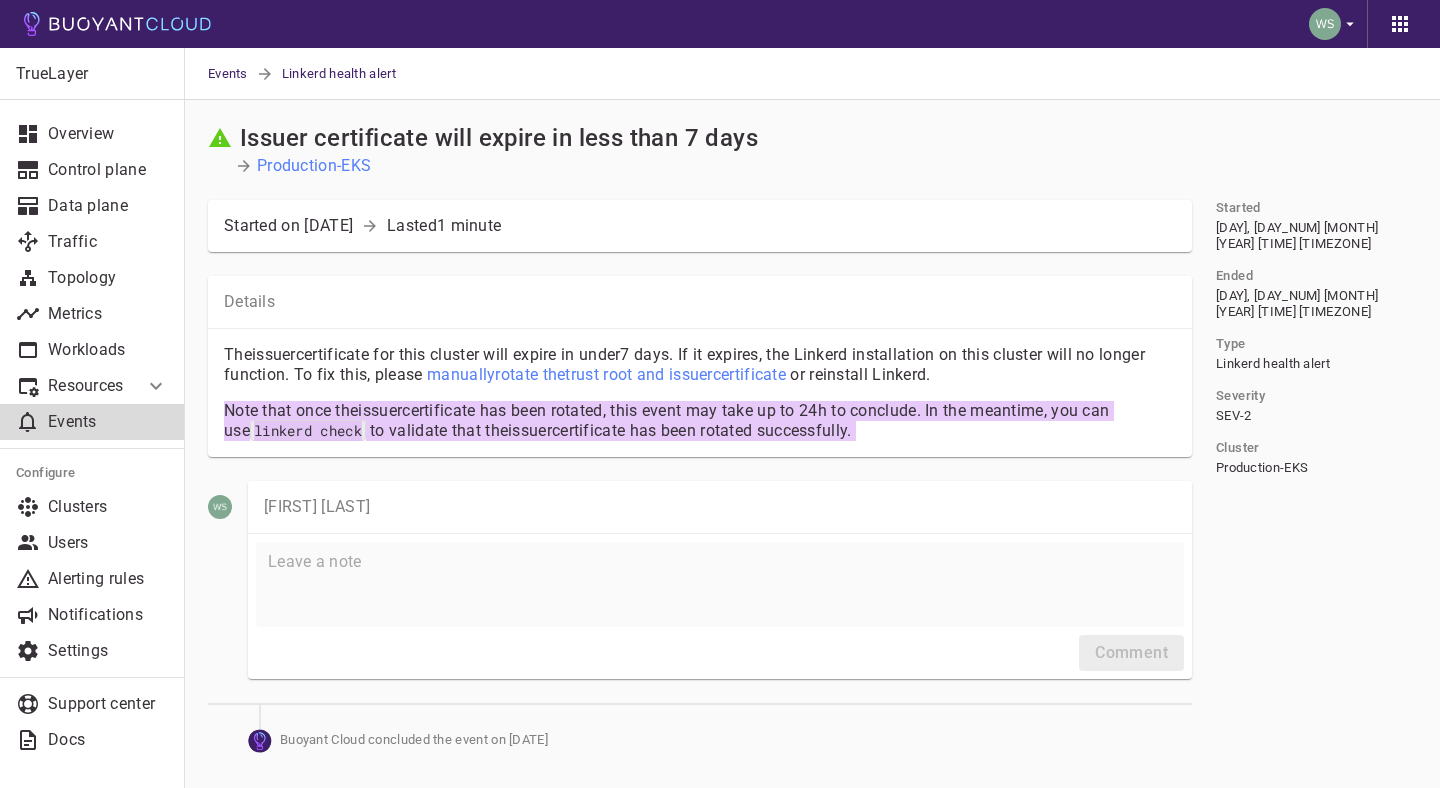 click on "Note that once the  issuer  certificate has been rotated, this event may take up to 24h to conclude. In the meantime, you can use  linkerd check   to validate that the  issuer  certificate has been rotated successfully." at bounding box center (700, 365) 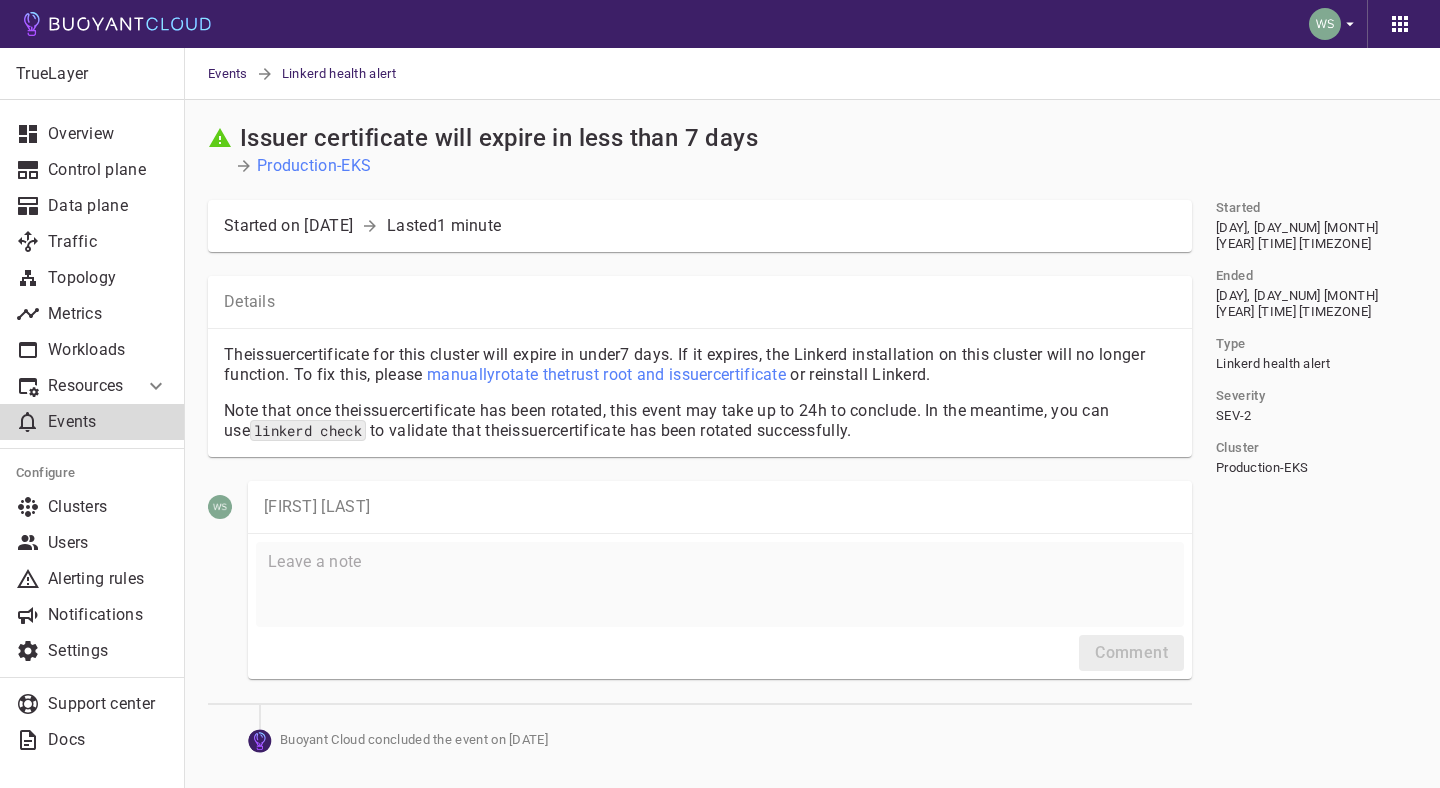 drag, startPoint x: 345, startPoint y: 353, endPoint x: 645, endPoint y: 441, distance: 312.64038 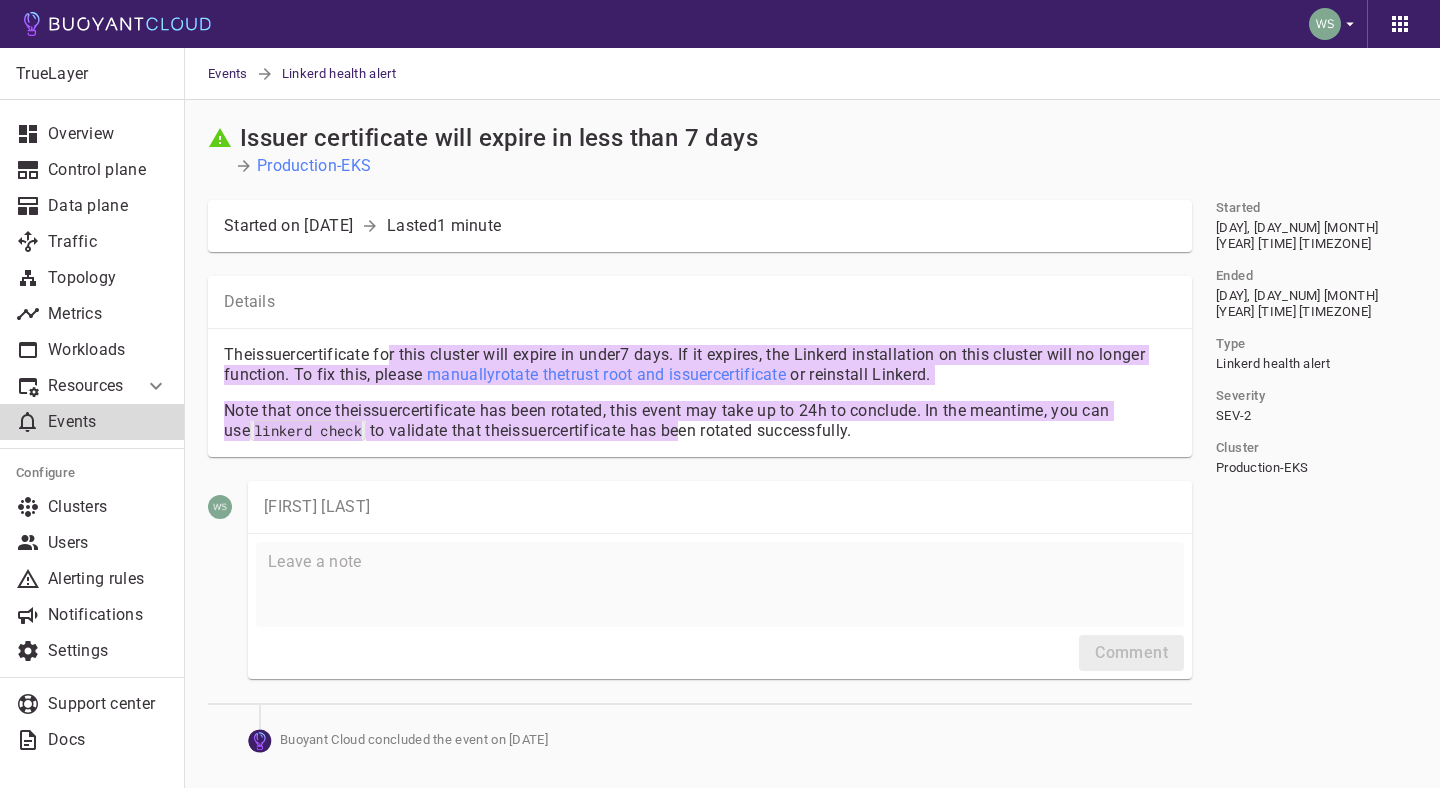 drag, startPoint x: 664, startPoint y: 430, endPoint x: 394, endPoint y: 357, distance: 279.6945 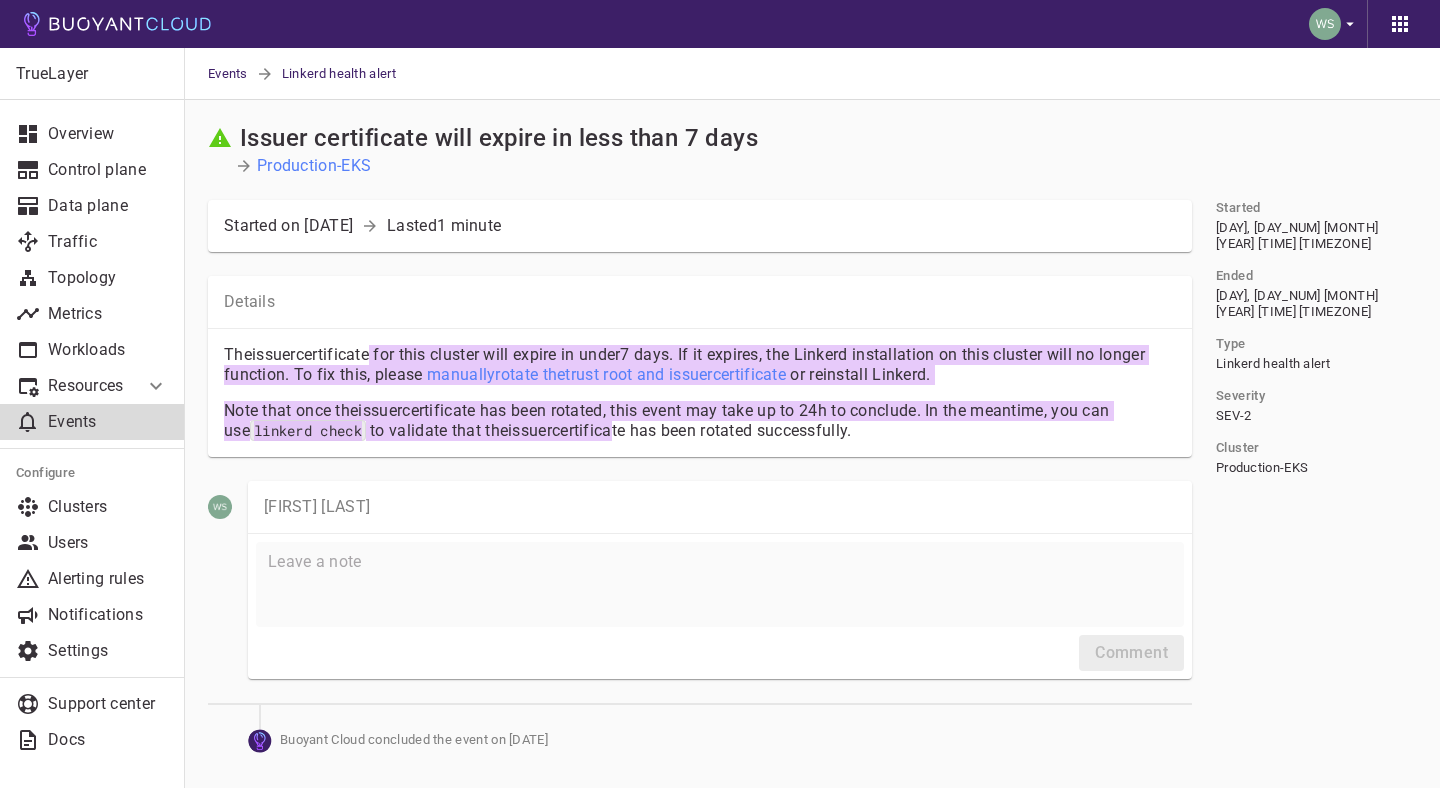 drag, startPoint x: 370, startPoint y: 355, endPoint x: 597, endPoint y: 428, distance: 238.44916 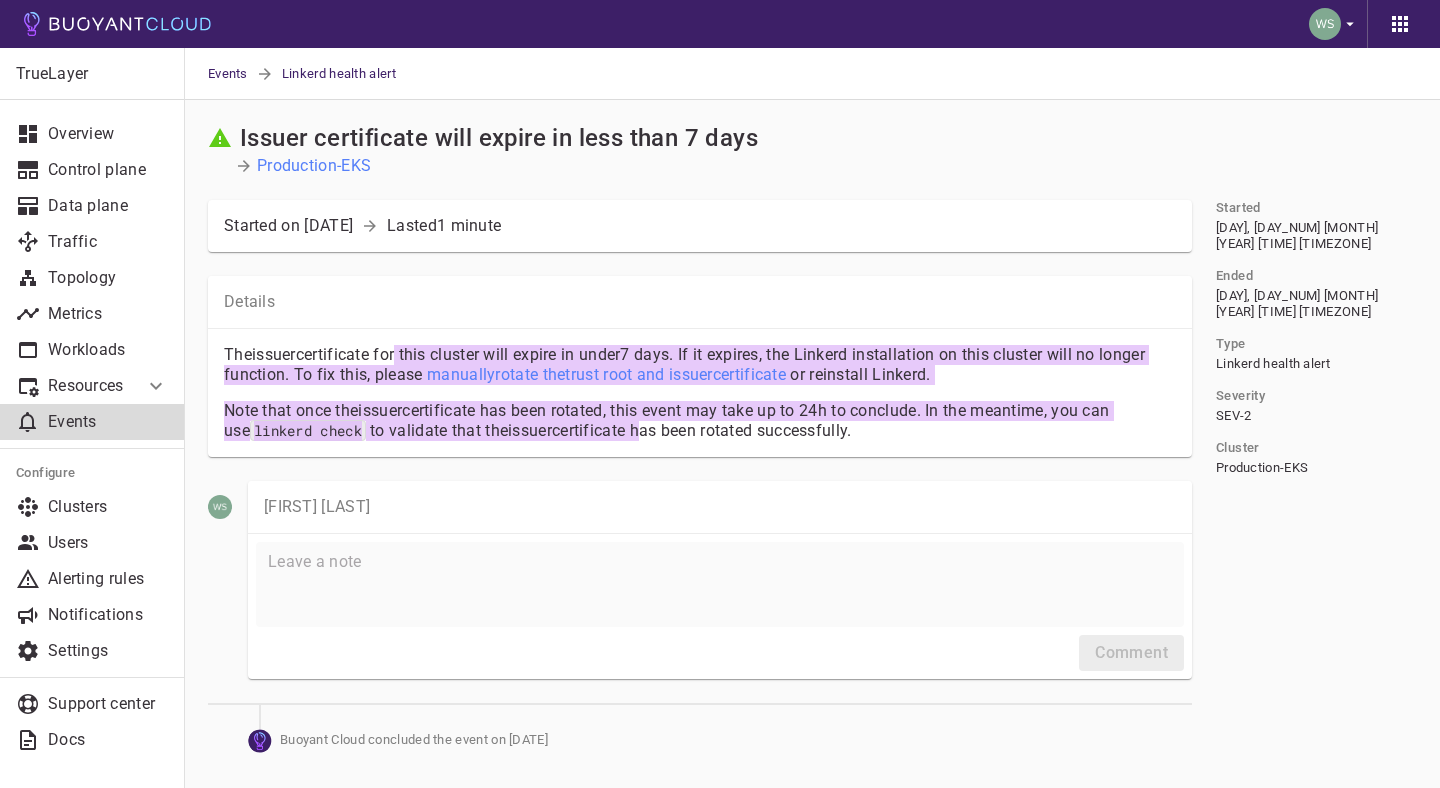 drag, startPoint x: 622, startPoint y: 428, endPoint x: 397, endPoint y: 359, distance: 235.3423 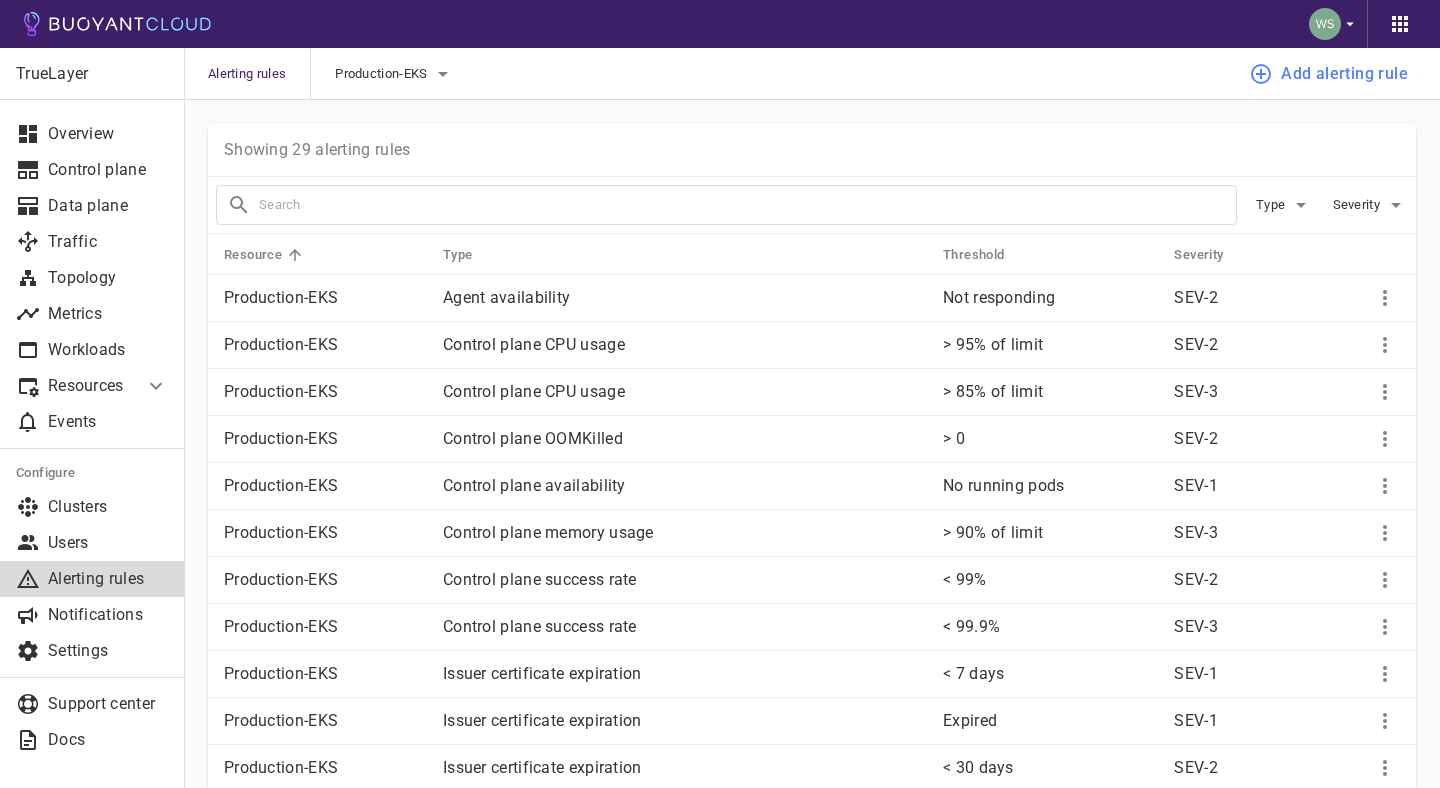 scroll, scrollTop: 0, scrollLeft: 0, axis: both 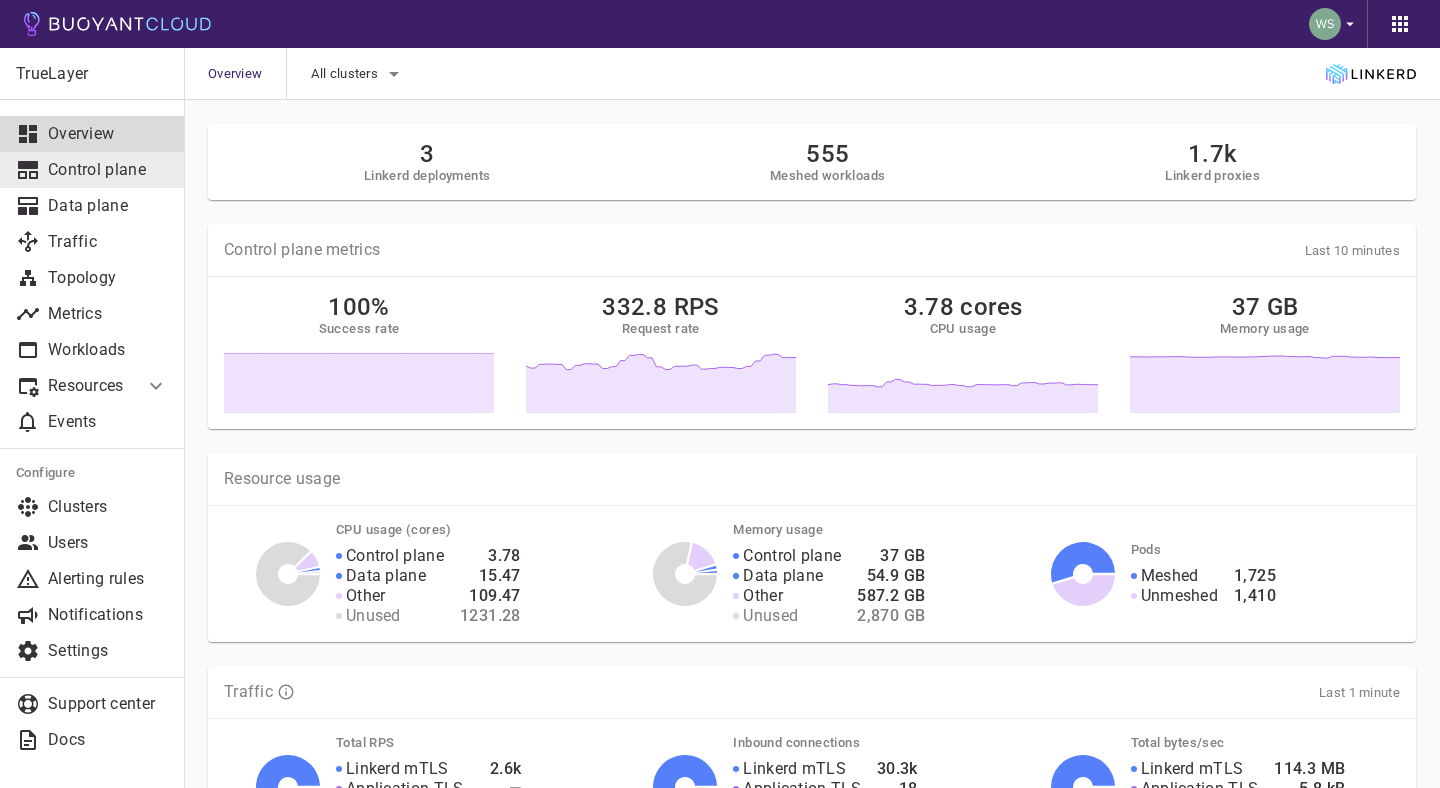 click on "Control plane" at bounding box center [108, 170] 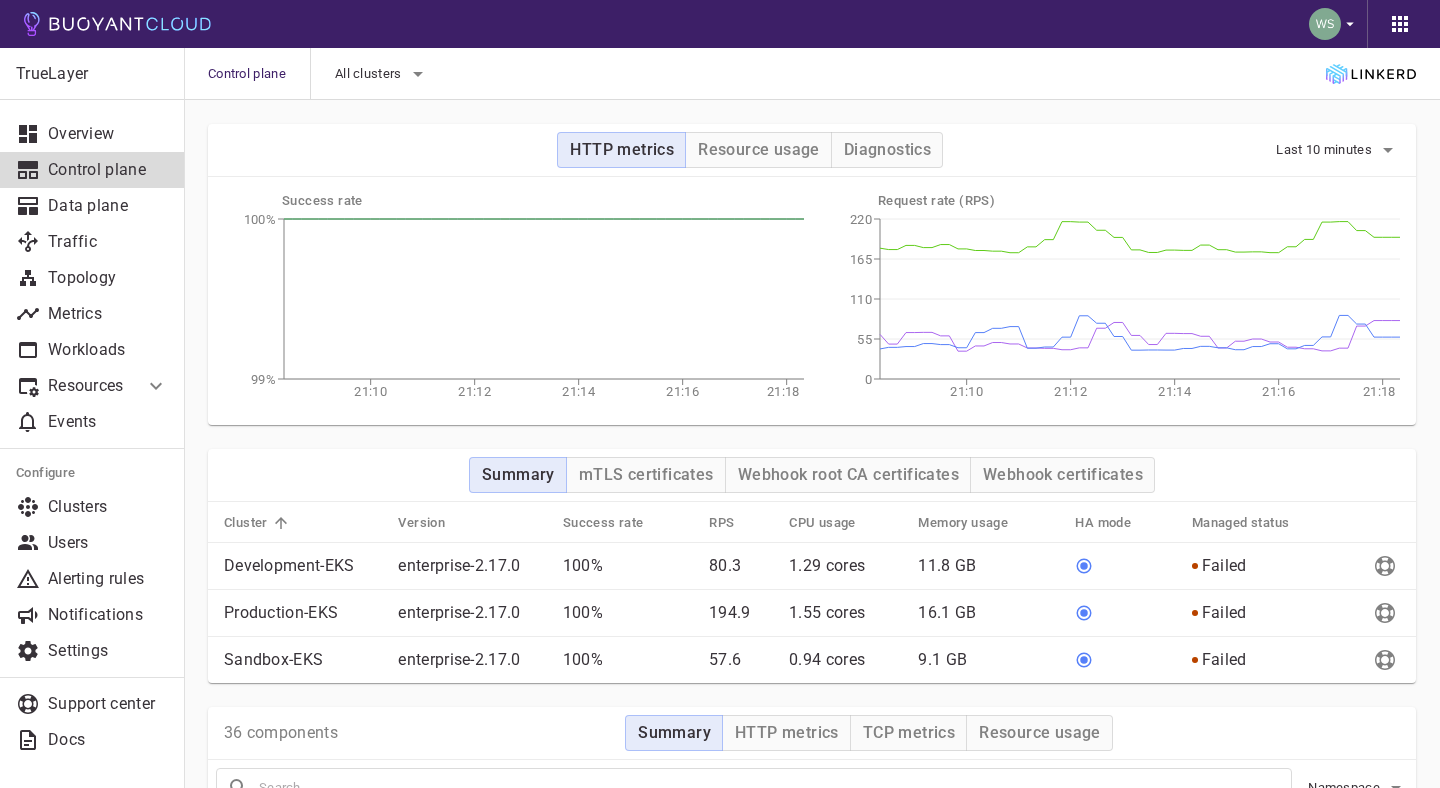 click on "All clusters" at bounding box center [370, 74] 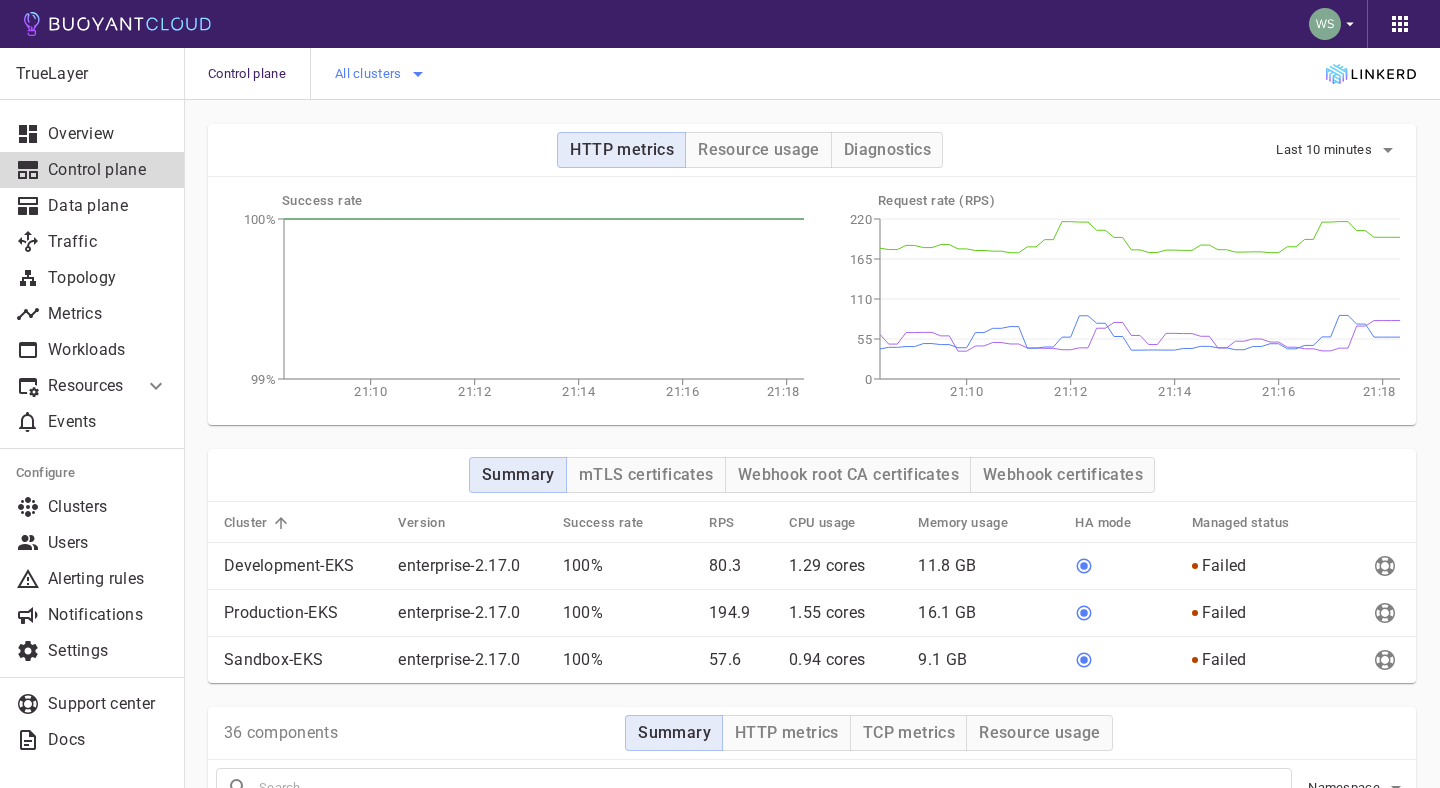 click on "All clusters" at bounding box center (370, 74) 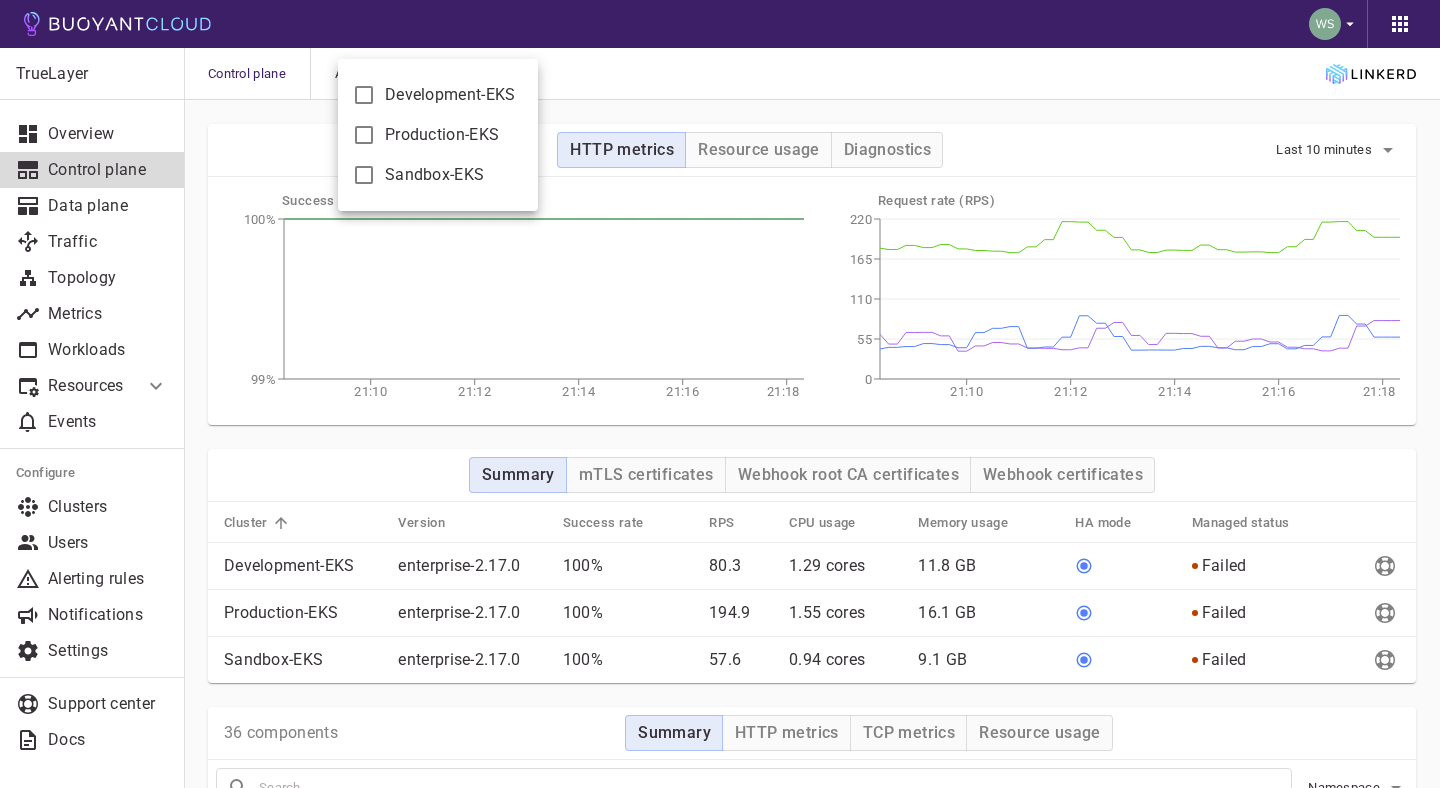 click on "Production-EKS" at bounding box center (450, 95) 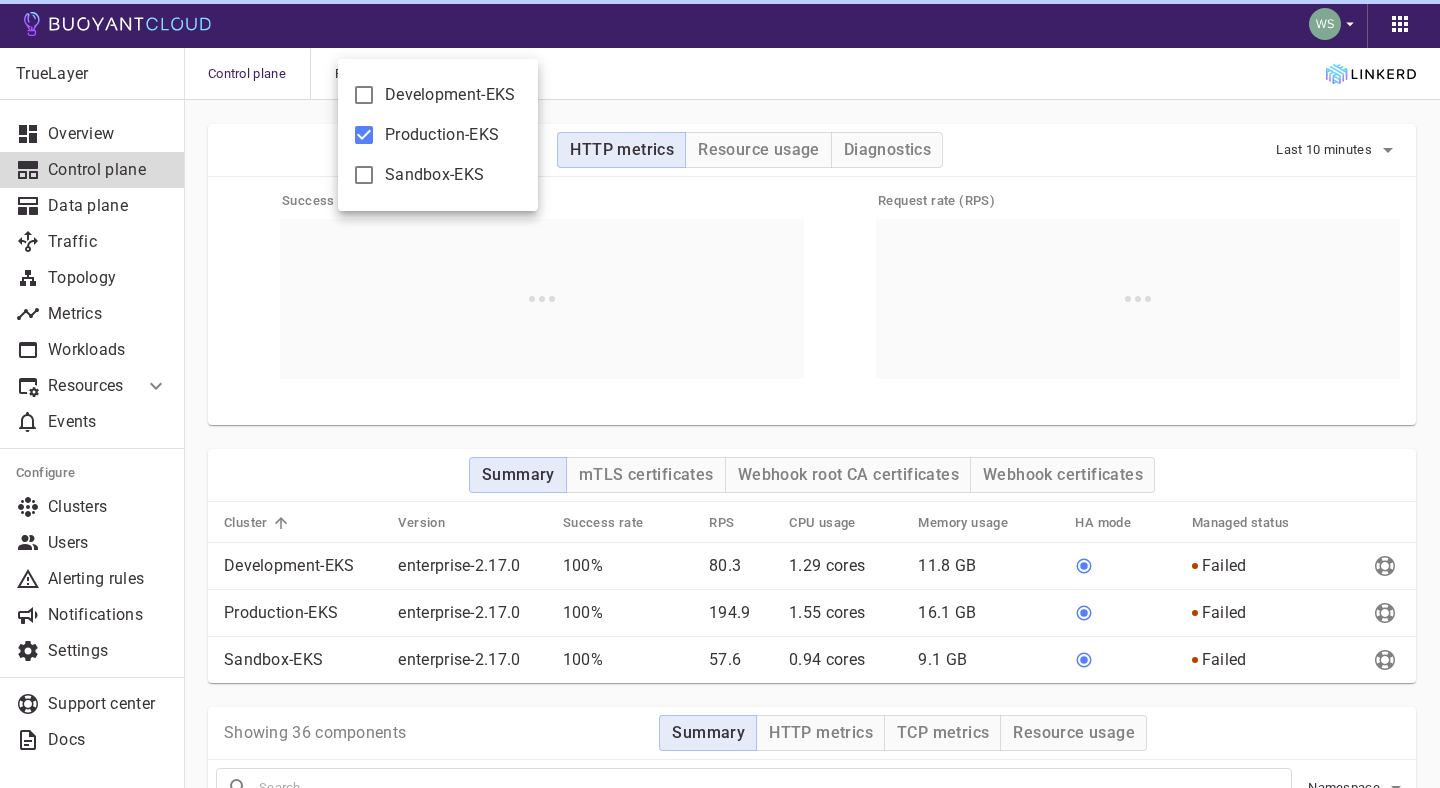 click at bounding box center [720, 394] 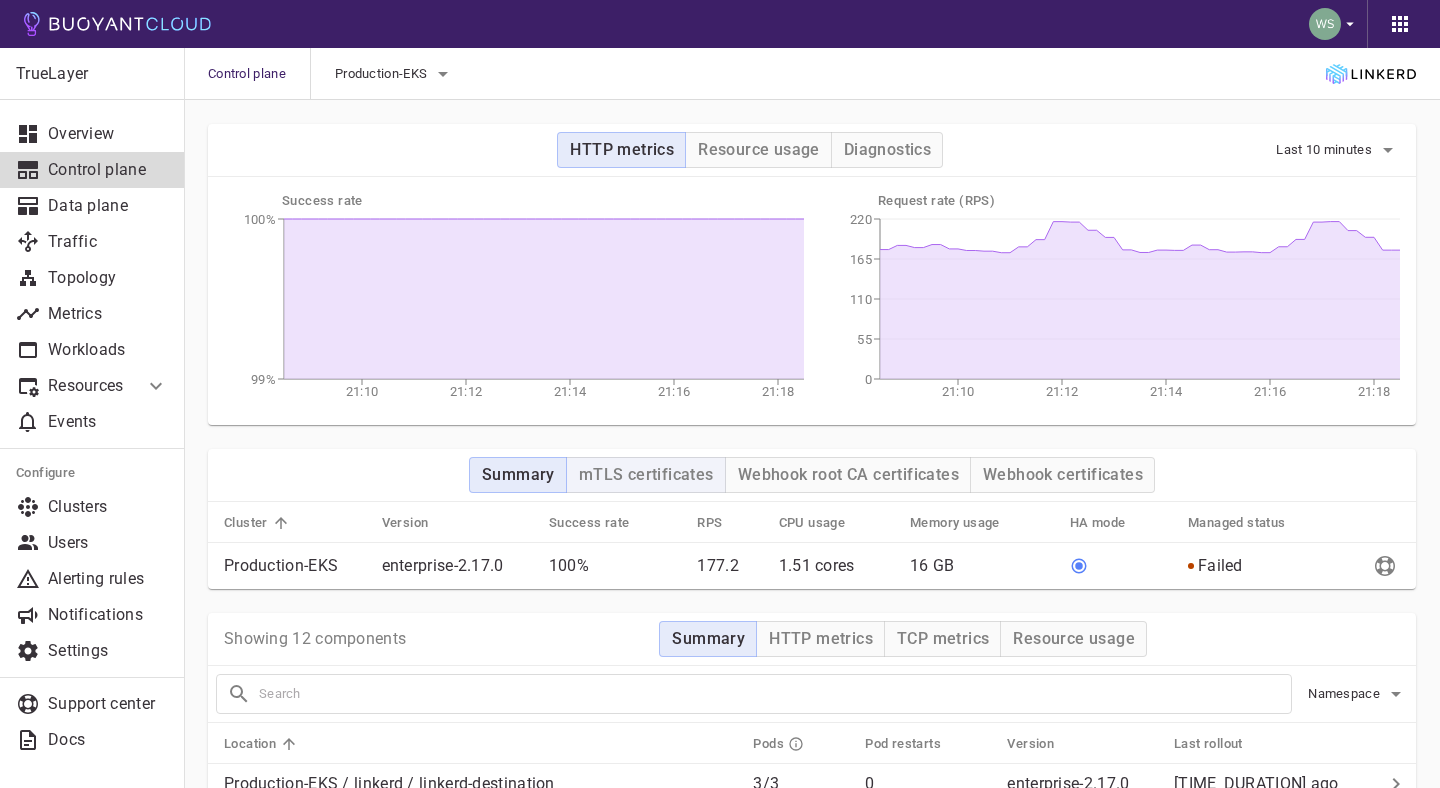 click on "mTLS certificates" at bounding box center [518, 475] 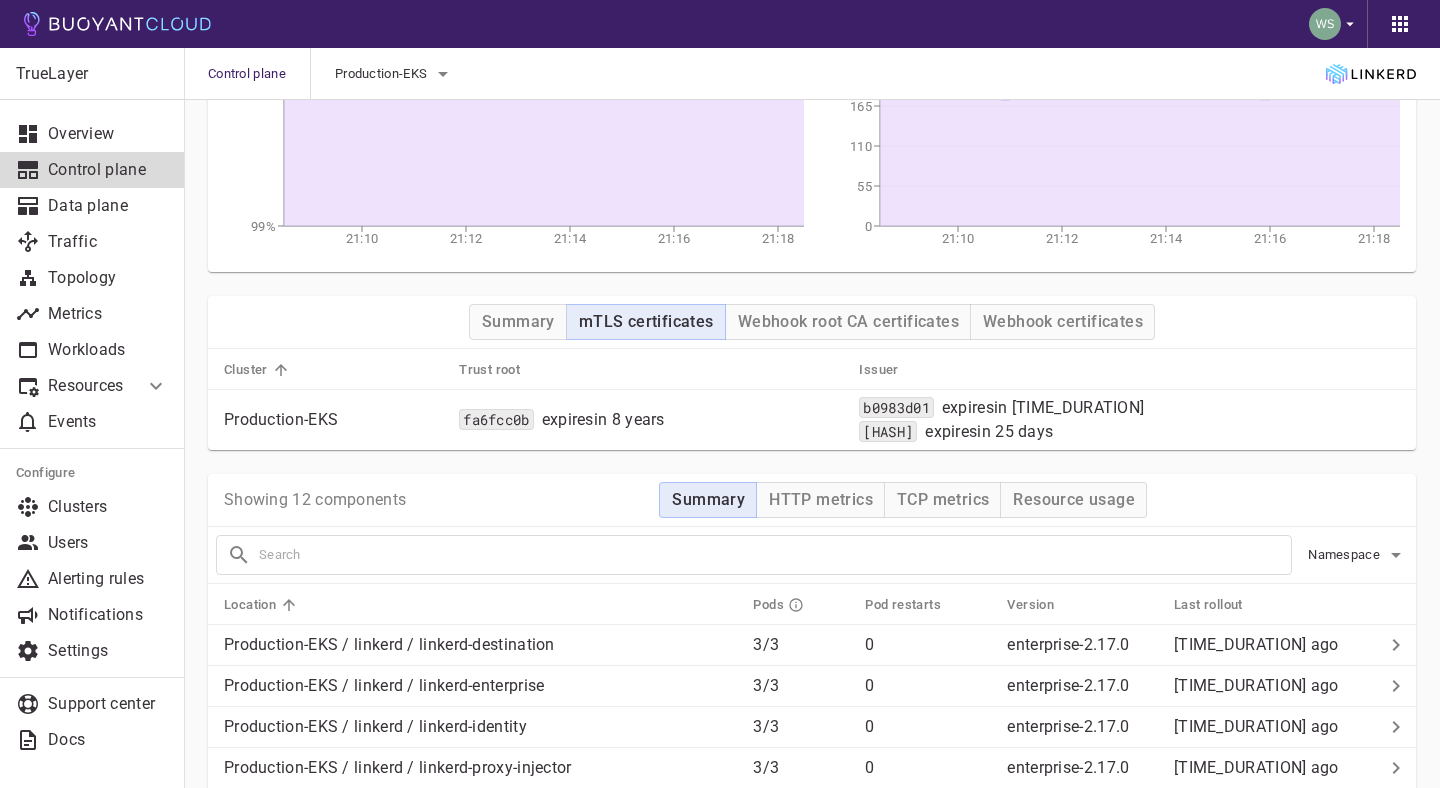 scroll, scrollTop: 166, scrollLeft: 0, axis: vertical 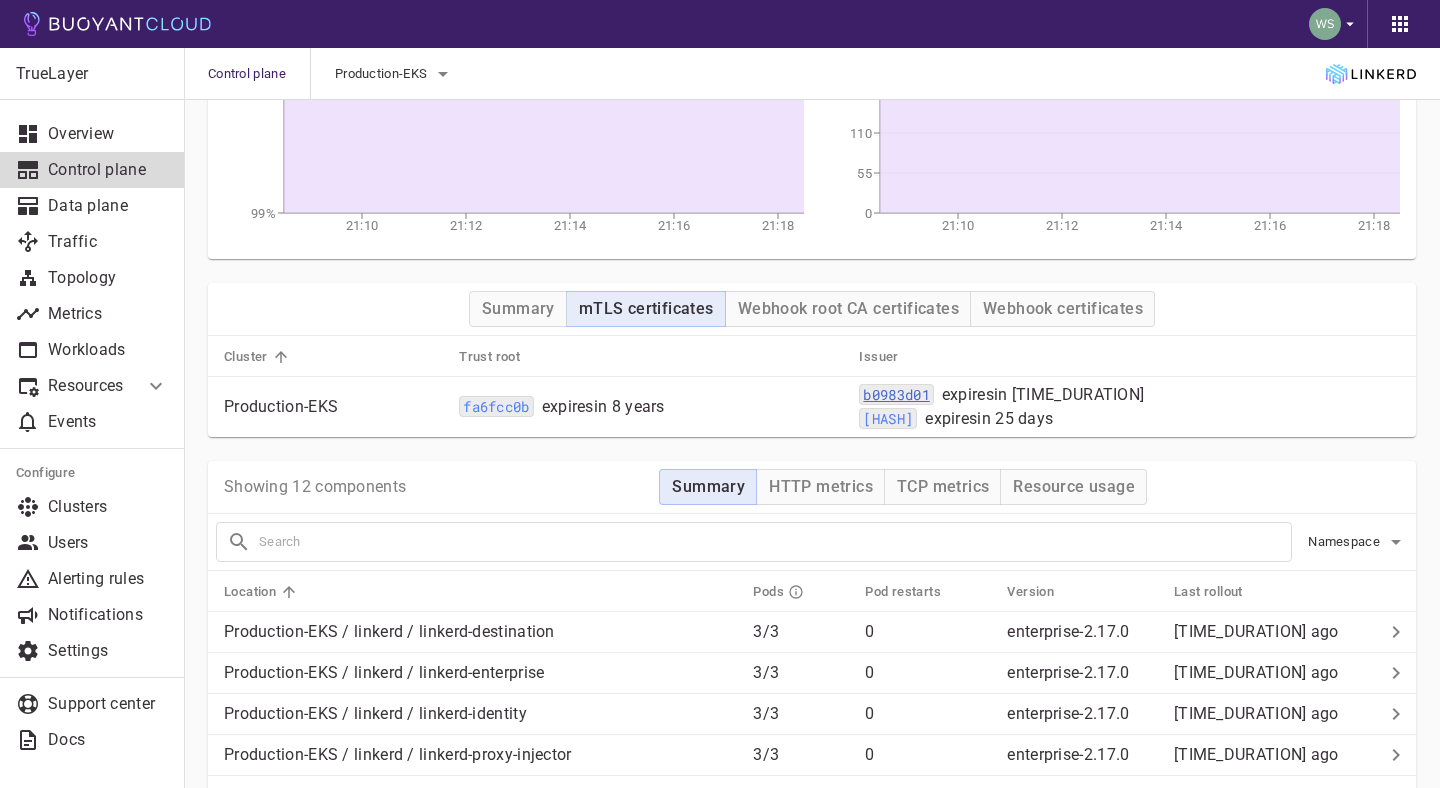 click on "b0983d01" at bounding box center (496, 406) 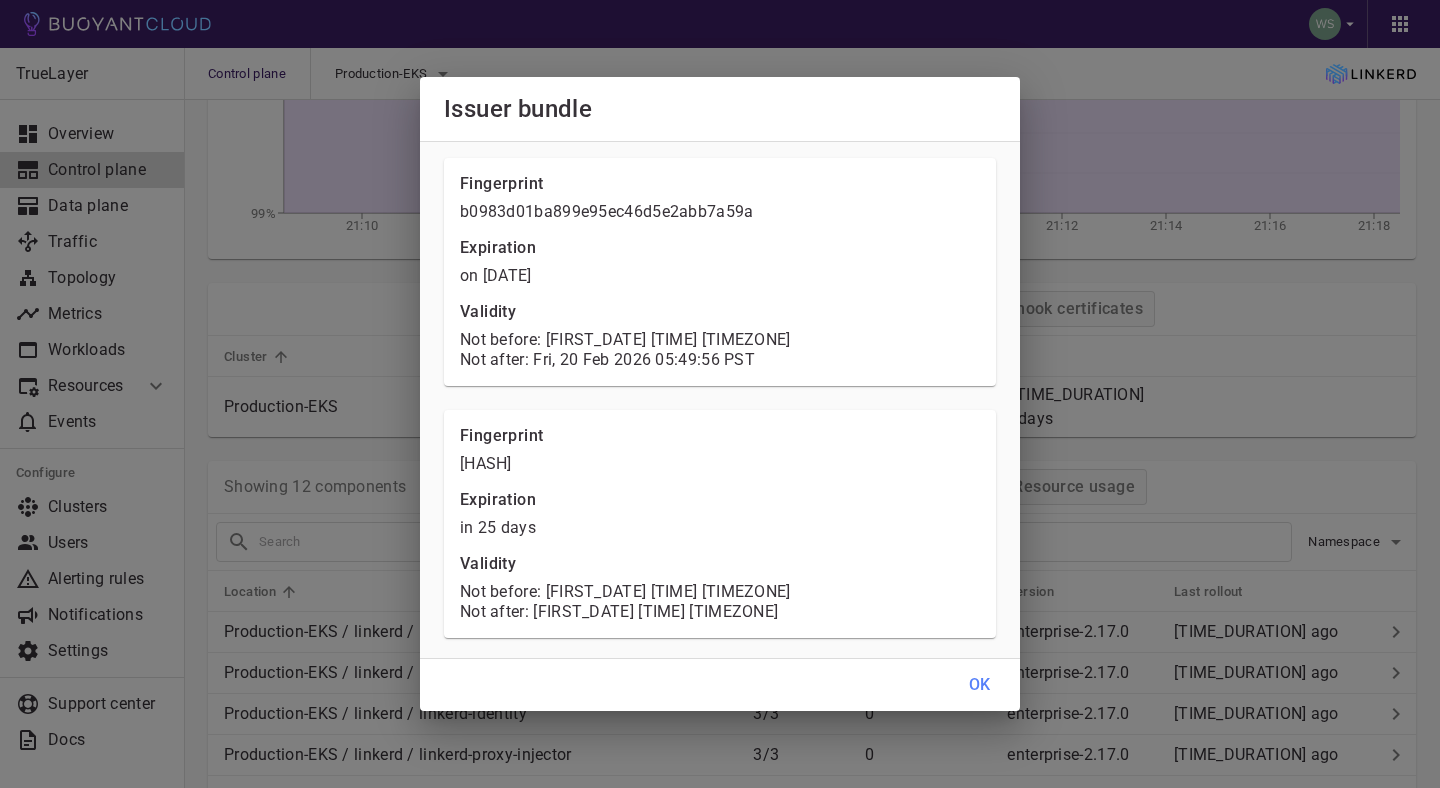 click on "Issuer bundle Fingerprint b0983d01ba899e95ec46d5e2abb7a59a Expiration on Feb 20, 2026 Validity Not before:   Thu, 13 Feb 2025 05:49:26 PST Not after:   Fri, 20 Feb 2026 05:49:56 PST Fingerprint e73c5021463f550cd81de4e95cbbab51 Expiration in 25 days Validity Not before:   Sat, 28 Jun 2025 07:44:59 PDT Not after:   Mon, 28 Jul 2025 07:45:29 PDT OK" at bounding box center [720, 394] 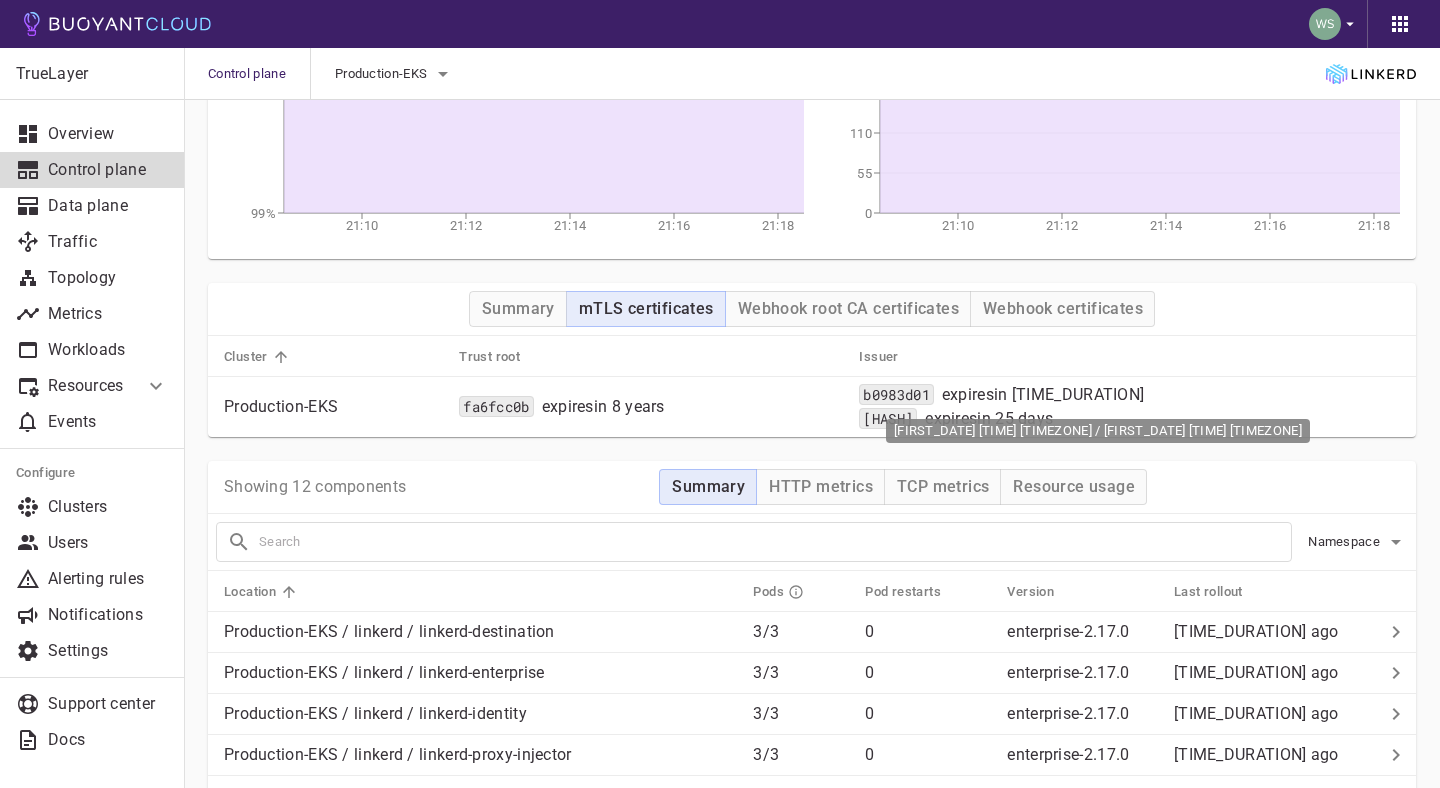 click on "Fri, 20 Feb 2026 05:49:56 PST / Fri, 20 Feb 2026 13:49:56 UTC" at bounding box center (1098, 425) 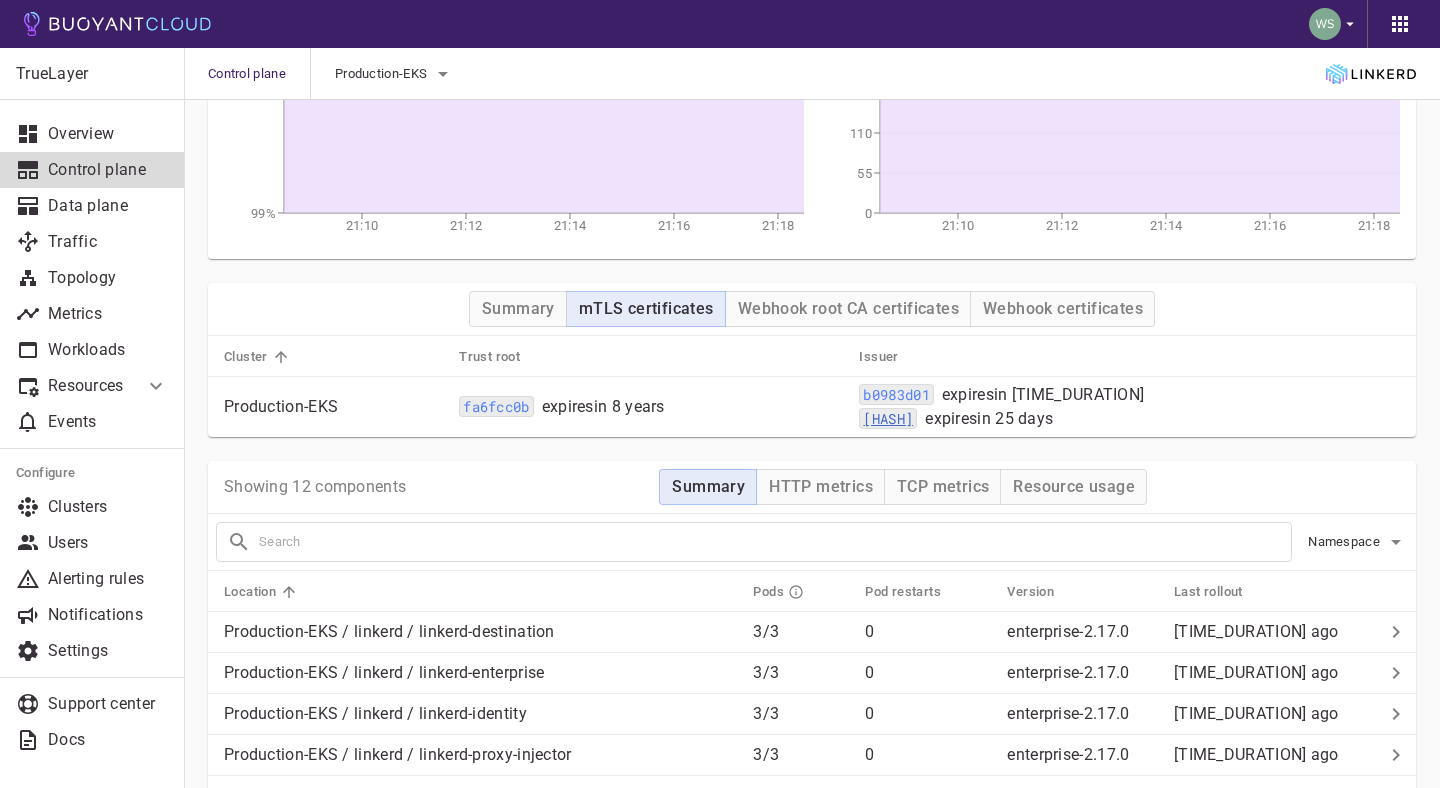 click on "e73c5021" at bounding box center (496, 406) 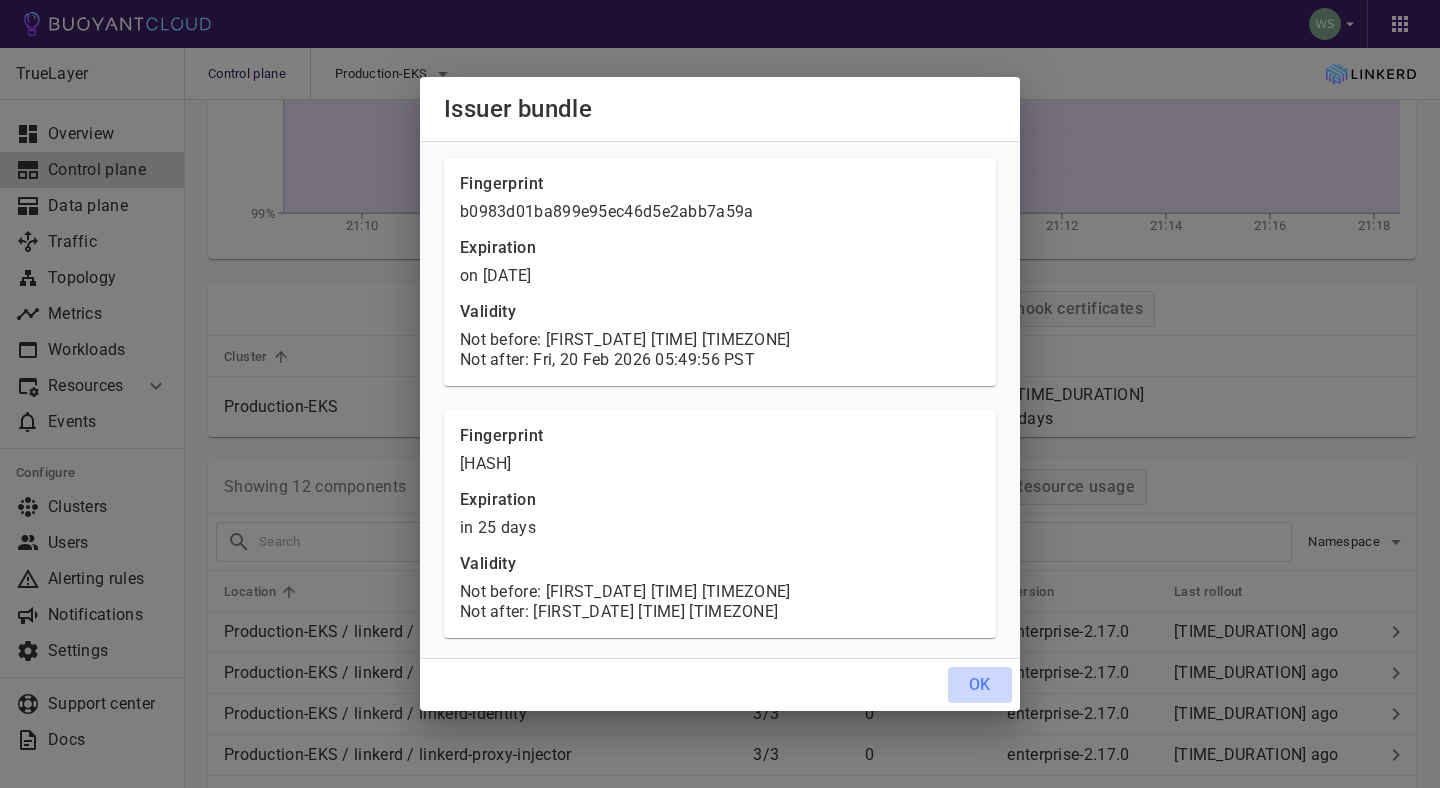 click on "OK" at bounding box center (980, 685) 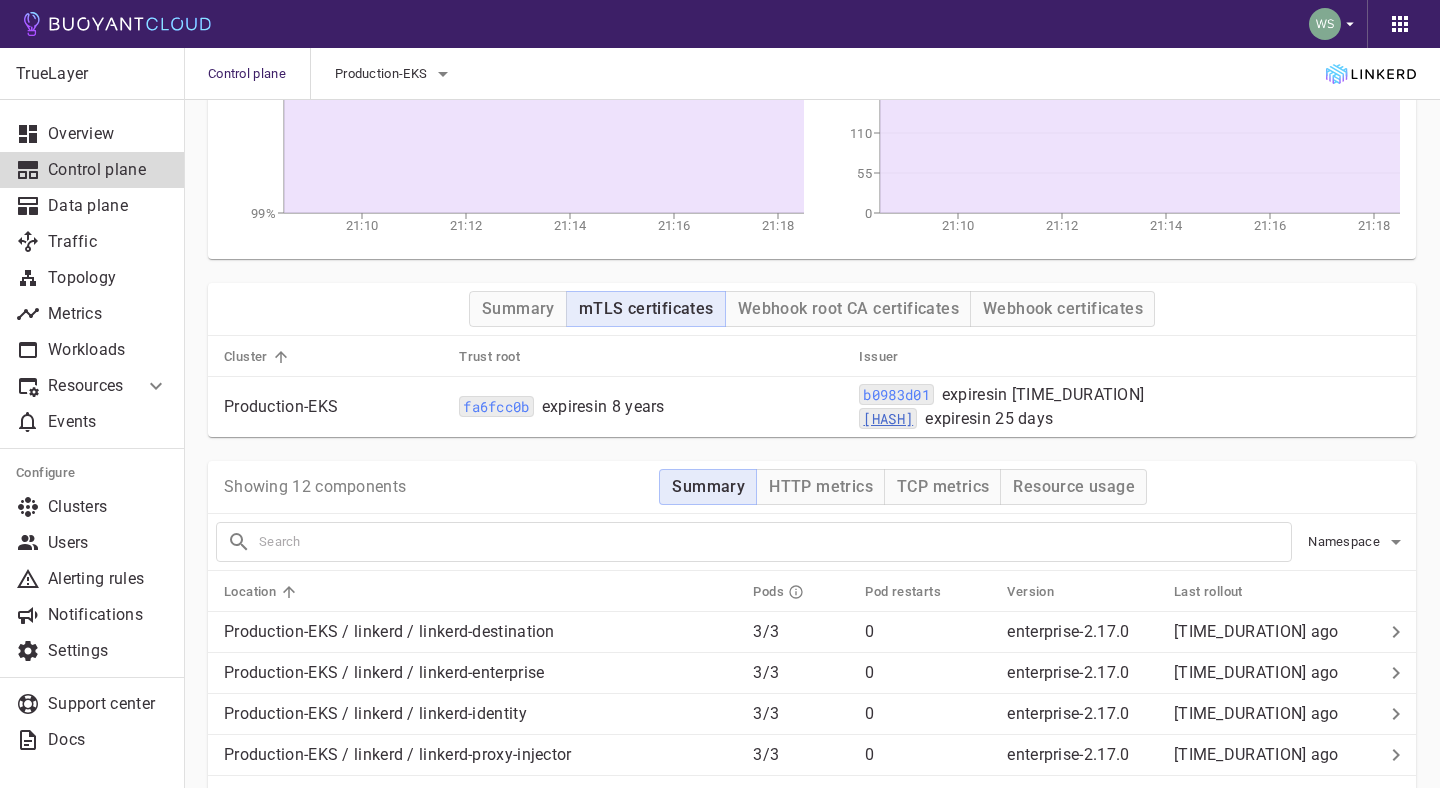 click on "e73c5021" at bounding box center [496, 406] 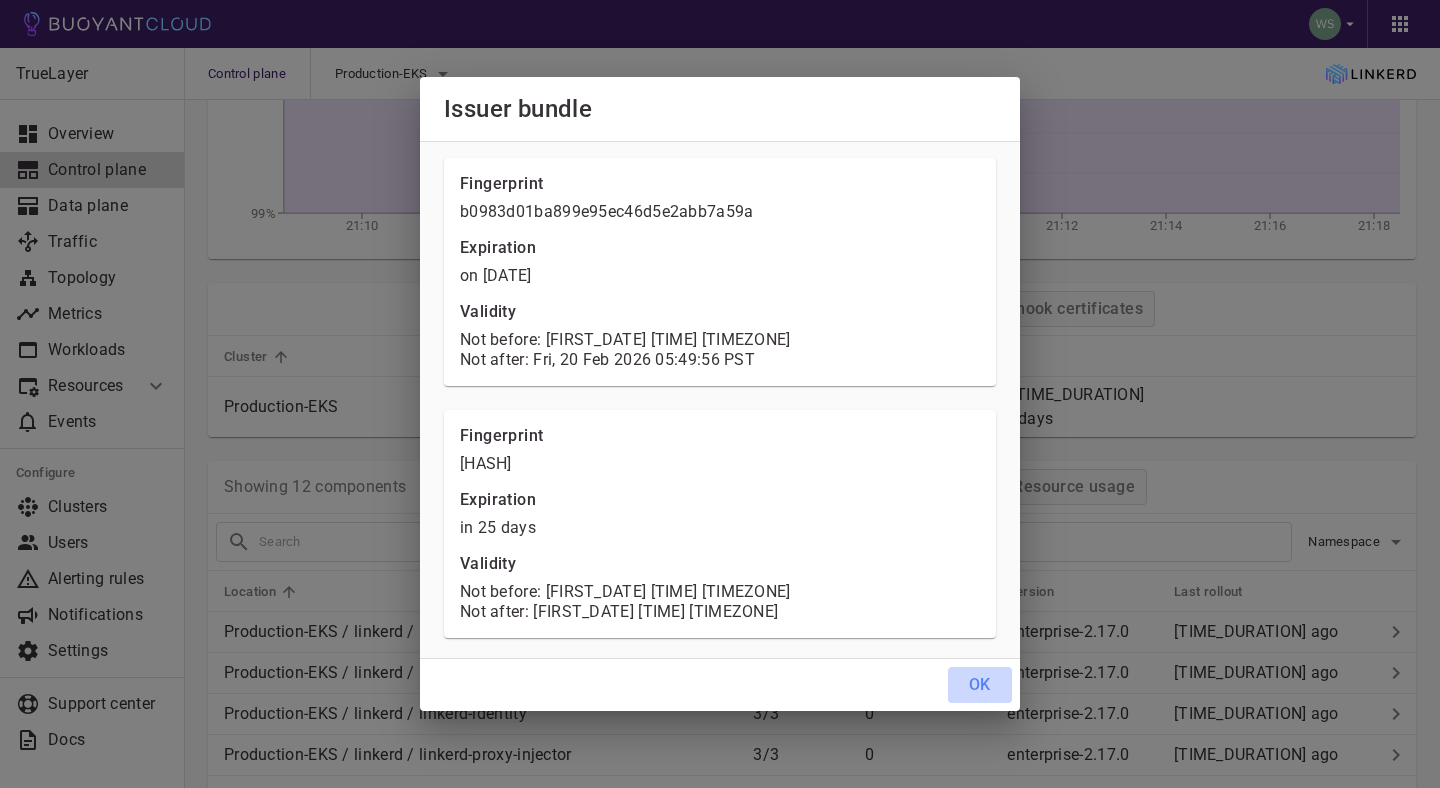 click on "OK" at bounding box center (980, 685) 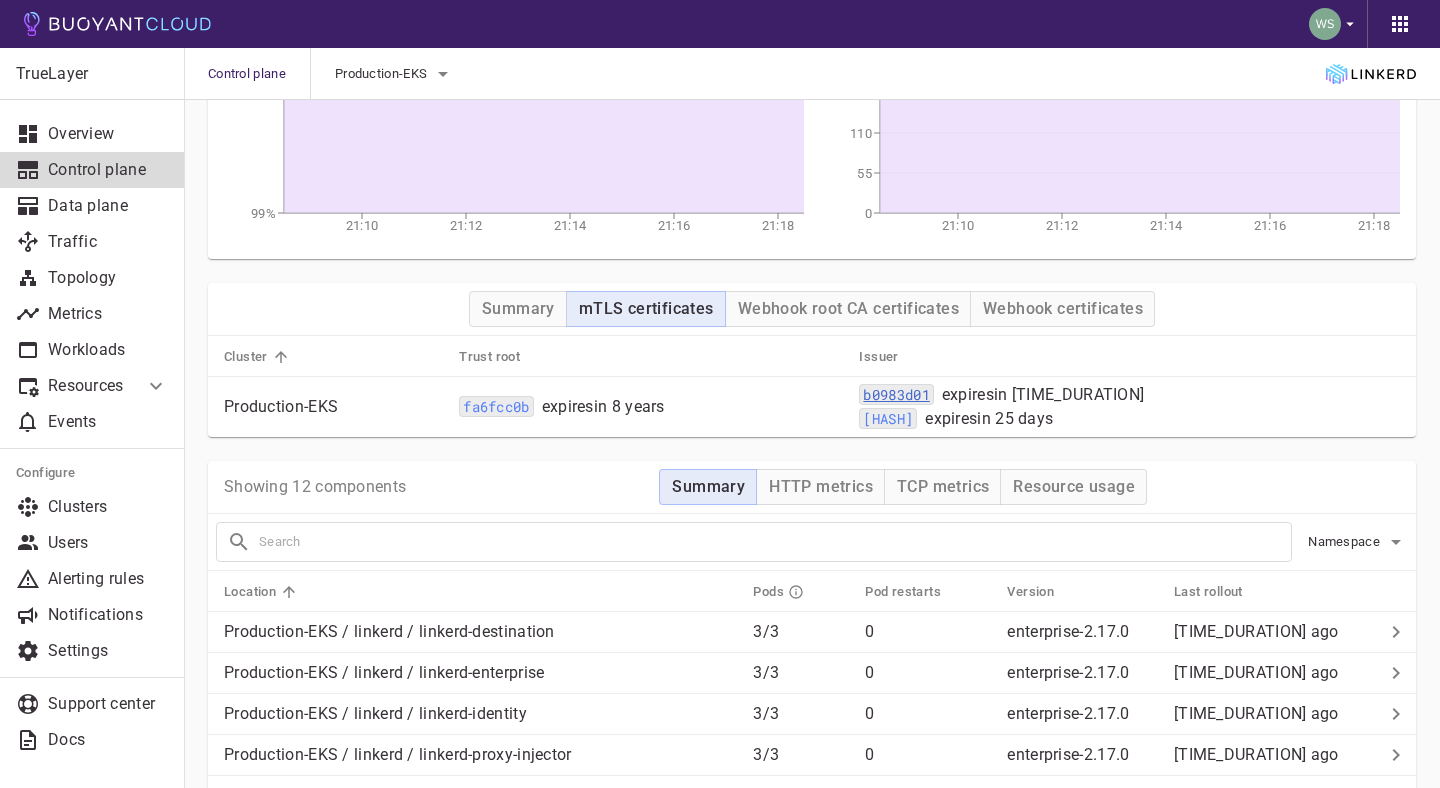 click on "b0983d01" at bounding box center [496, 406] 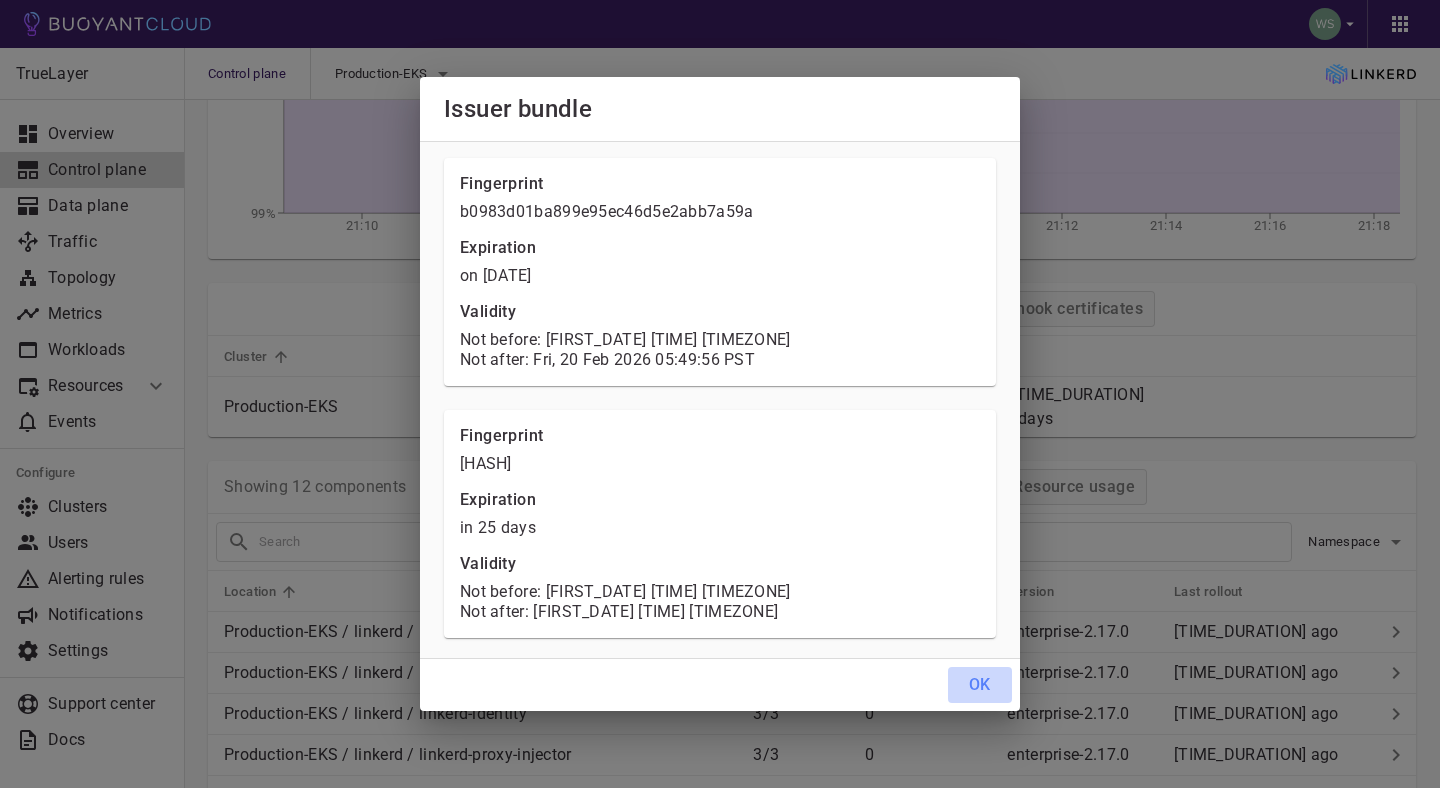 click on "OK" at bounding box center [980, 685] 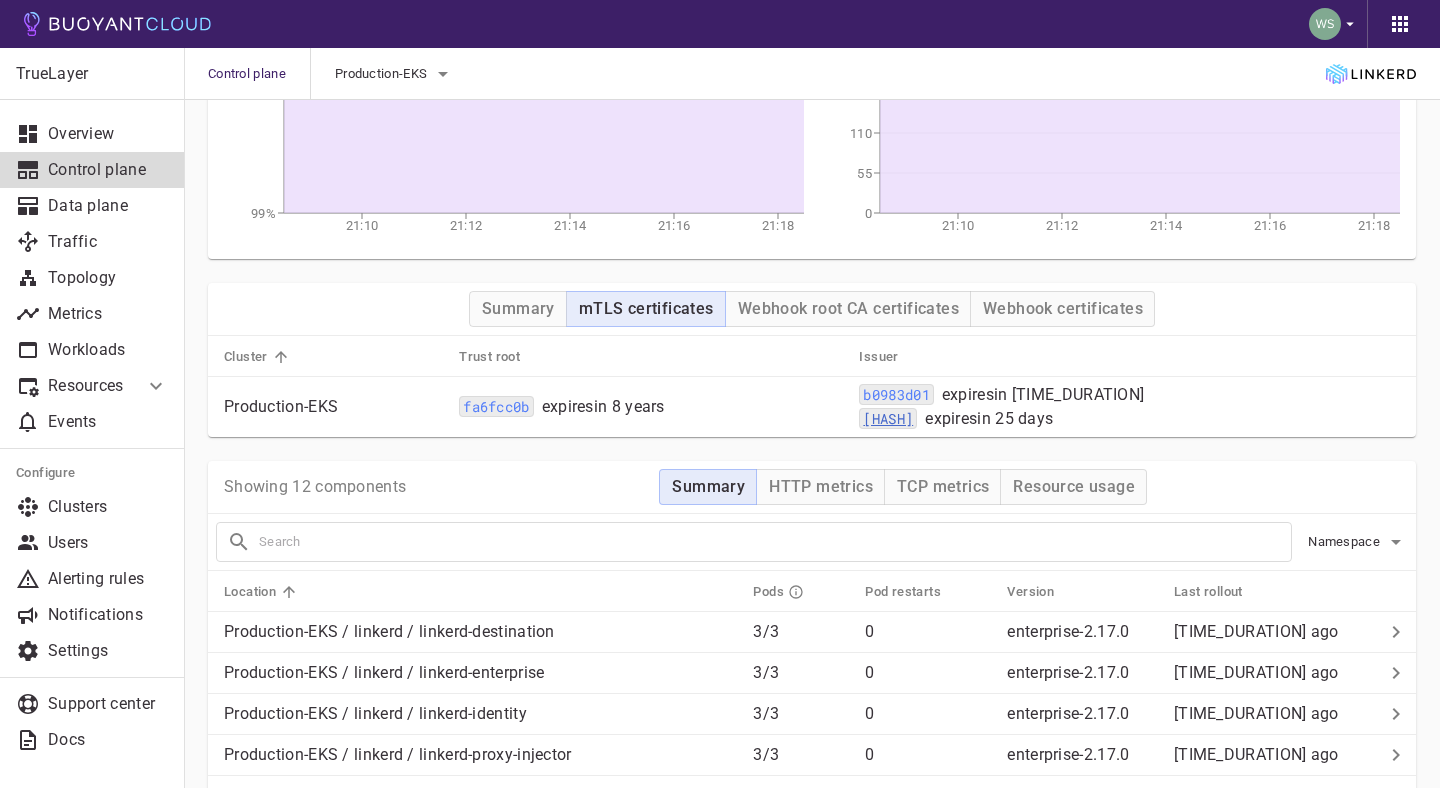 click on "e73c5021" at bounding box center (496, 406) 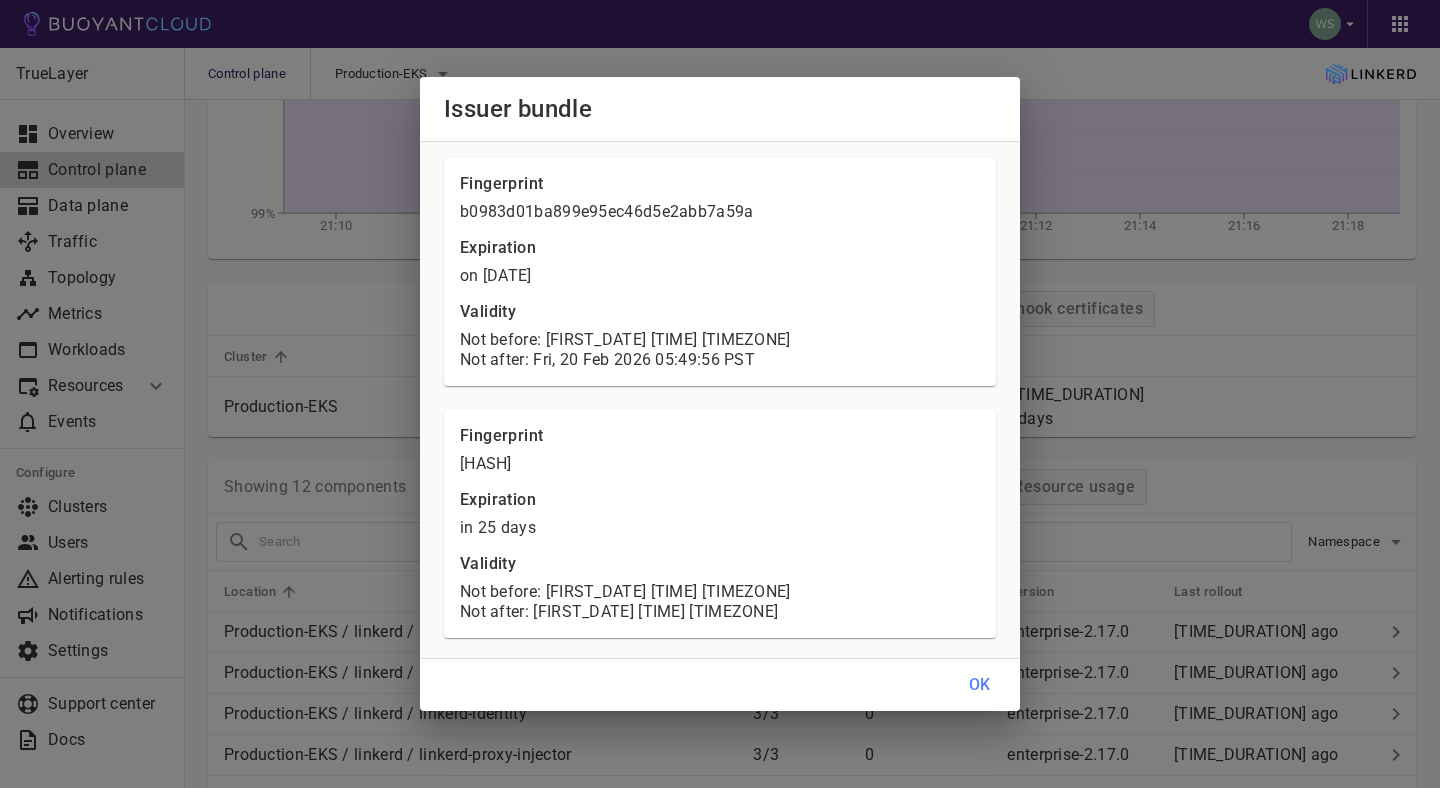 click on "Issuer bundle Fingerprint b0983d01ba899e95ec46d5e2abb7a59a Expiration on Feb 20, 2026 Validity Not before:   Thu, 13 Feb 2025 05:49:26 PST Not after:   Fri, 20 Feb 2026 05:49:56 PST Fingerprint e73c5021463f550cd81de4e95cbbab51 Expiration in 25 days Validity Not before:   Sat, 28 Jun 2025 07:44:59 PDT Not after:   Mon, 28 Jul 2025 07:45:29 PDT OK" at bounding box center (720, 394) 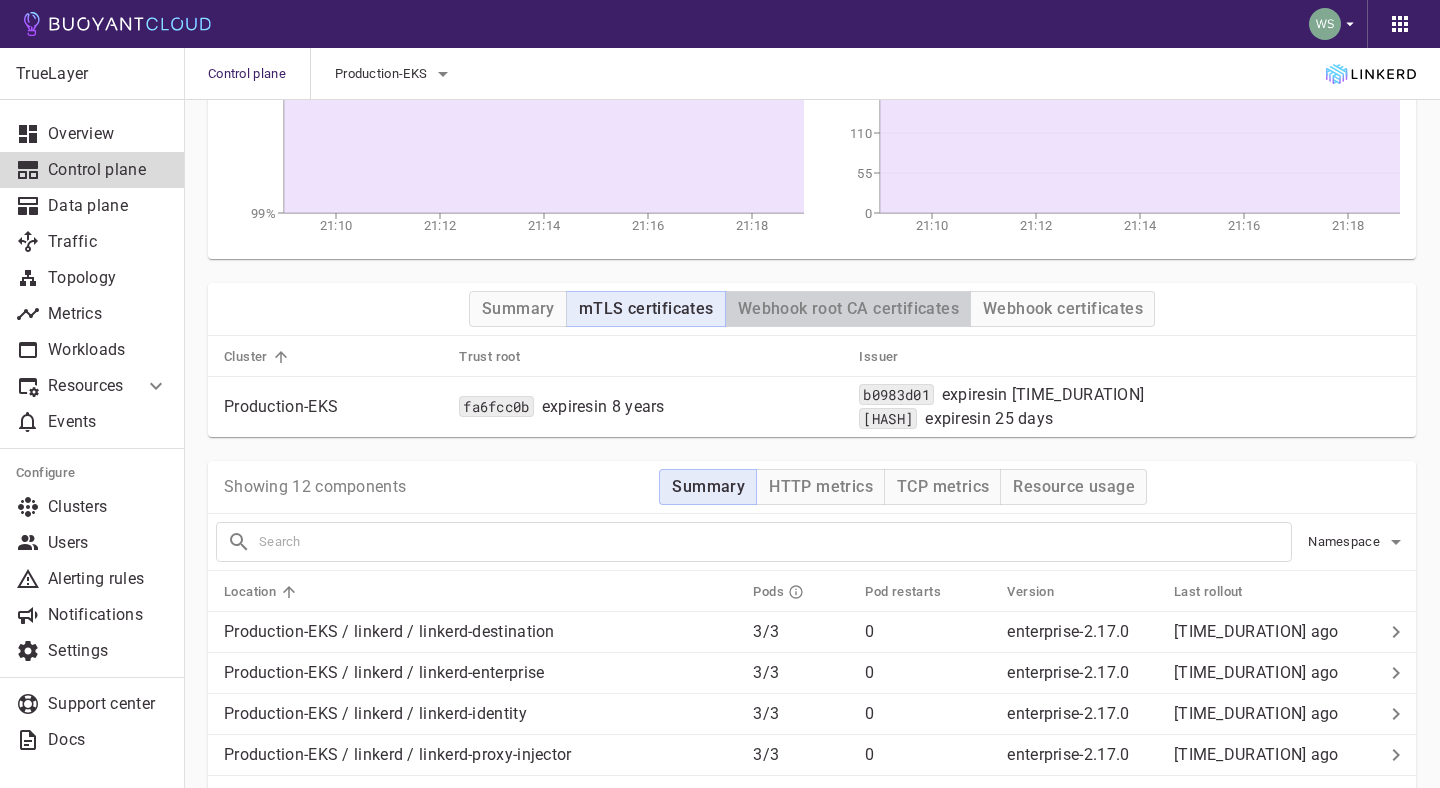 click on "Webhook root CA certificates" at bounding box center (518, 309) 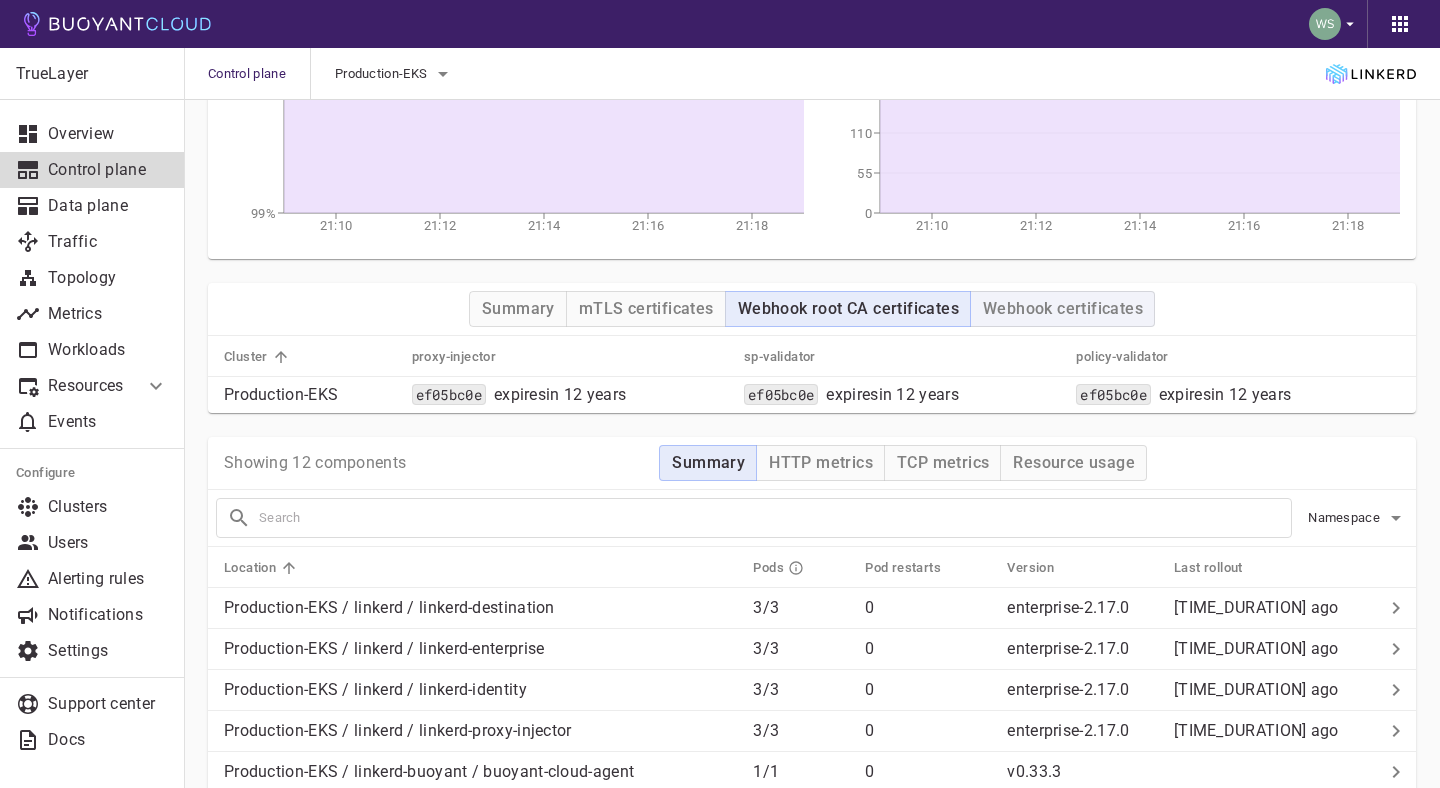 click on "Webhook certificates" at bounding box center [518, 309] 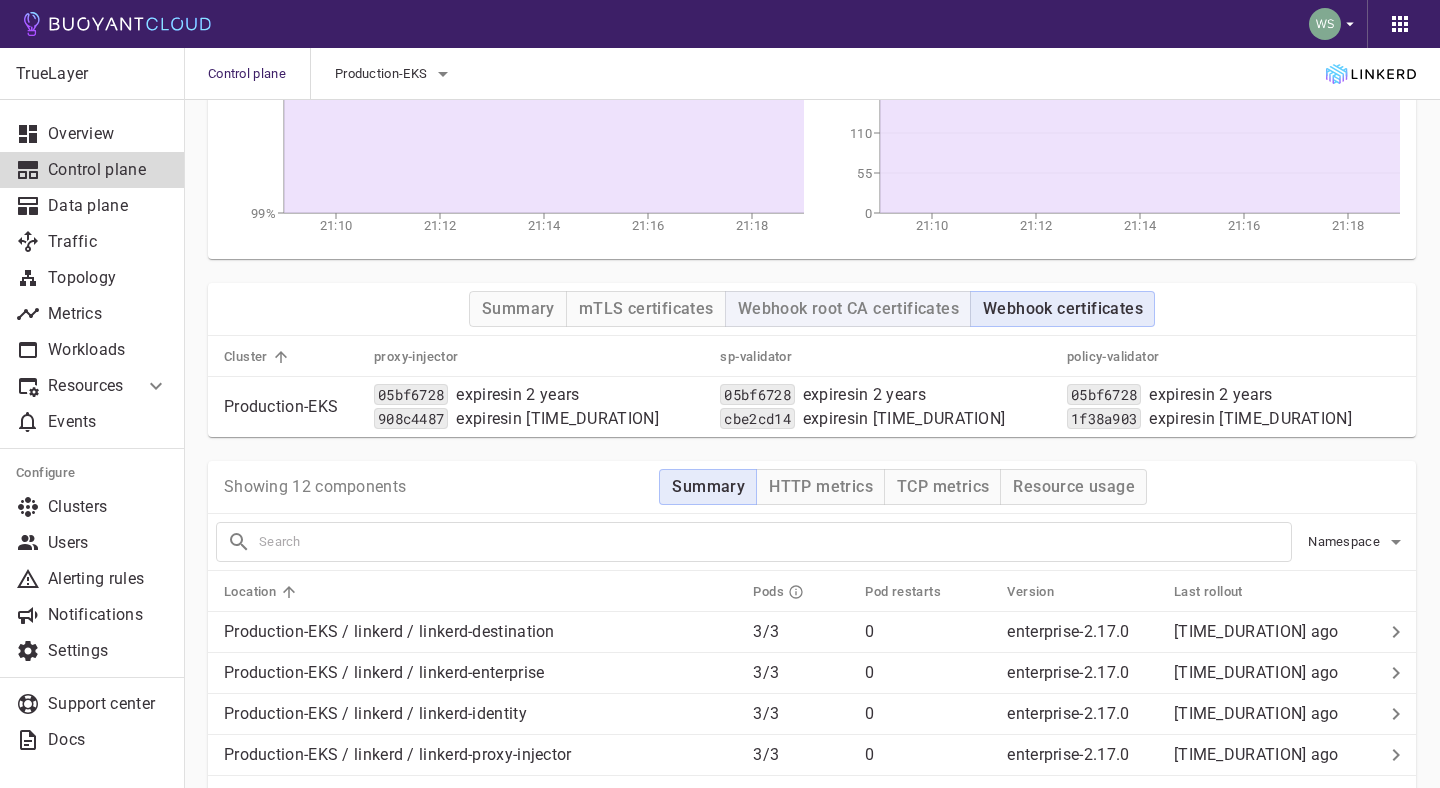 click on "Webhook root CA certificates" at bounding box center [518, 309] 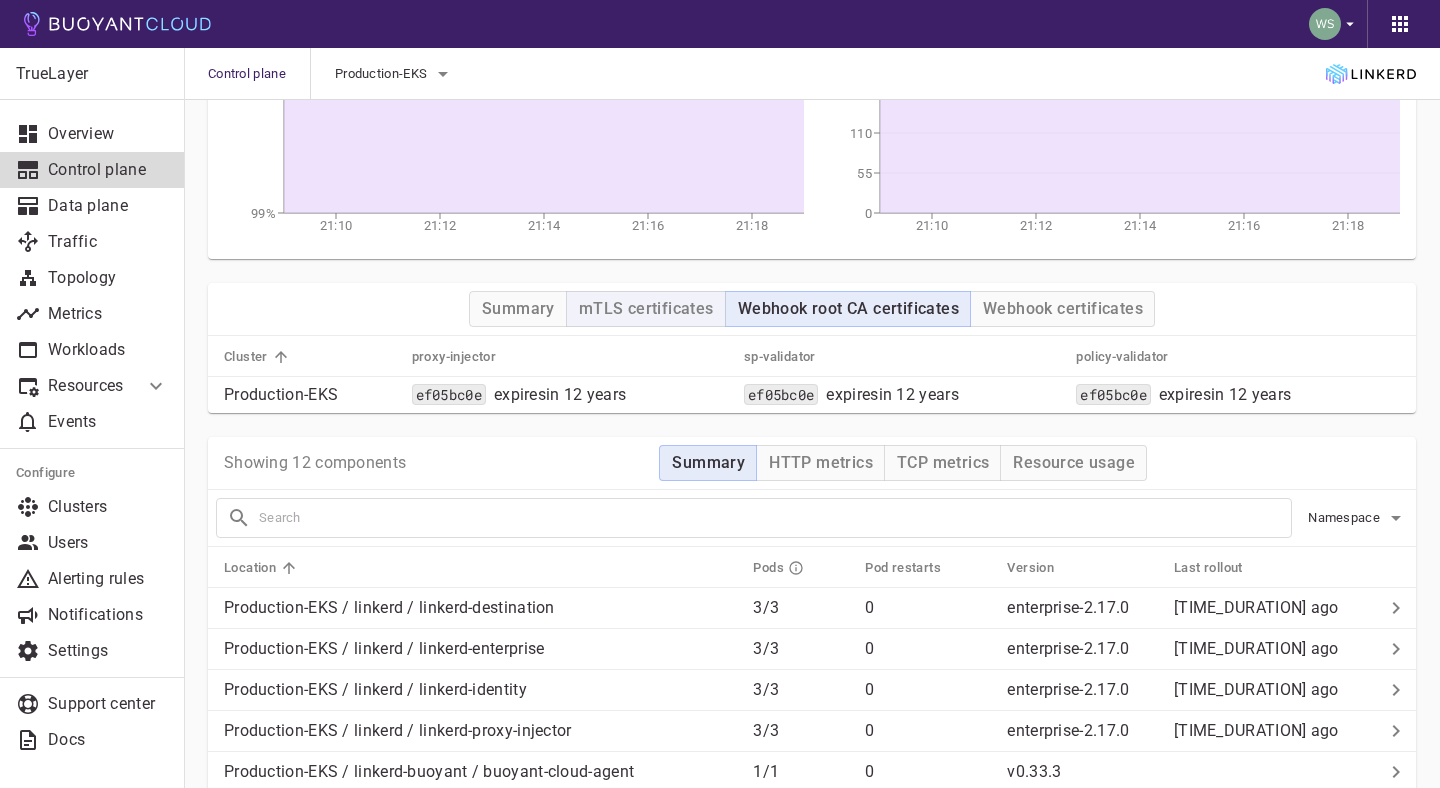 click on "mTLS certificates" at bounding box center (518, 309) 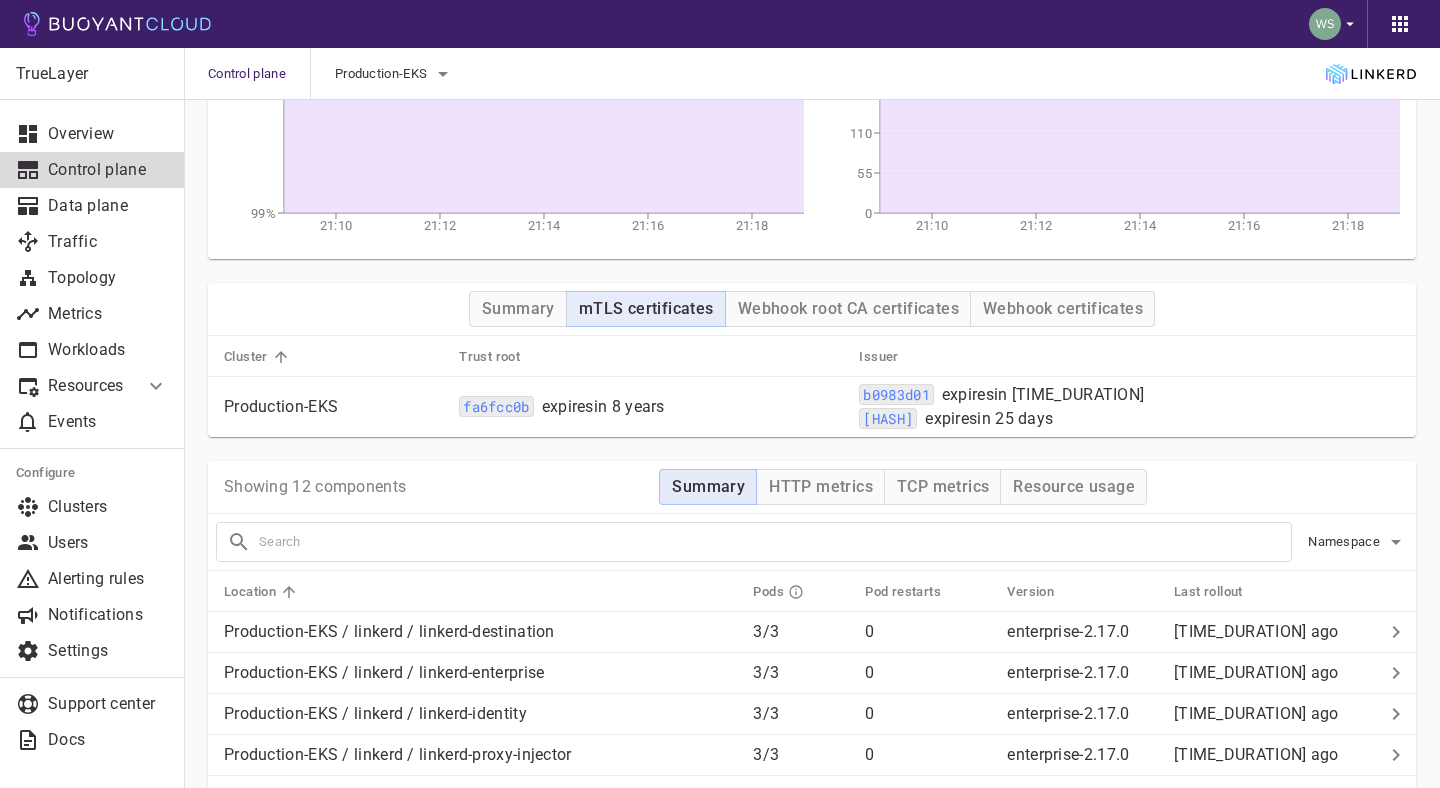 click on "fa6fcc0b expires  in 8 years" at bounding box center [649, 405] 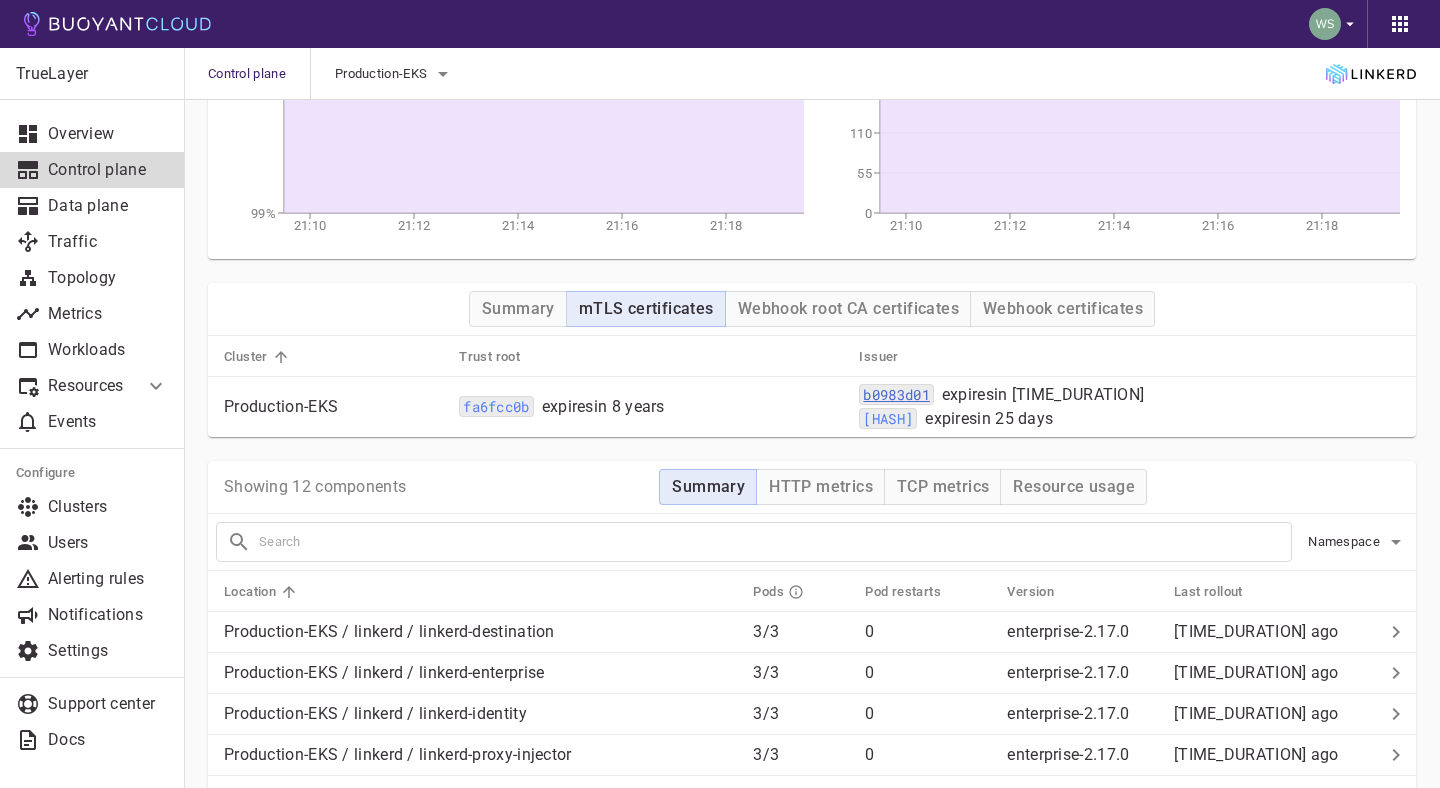 click on "b0983d01" at bounding box center (496, 406) 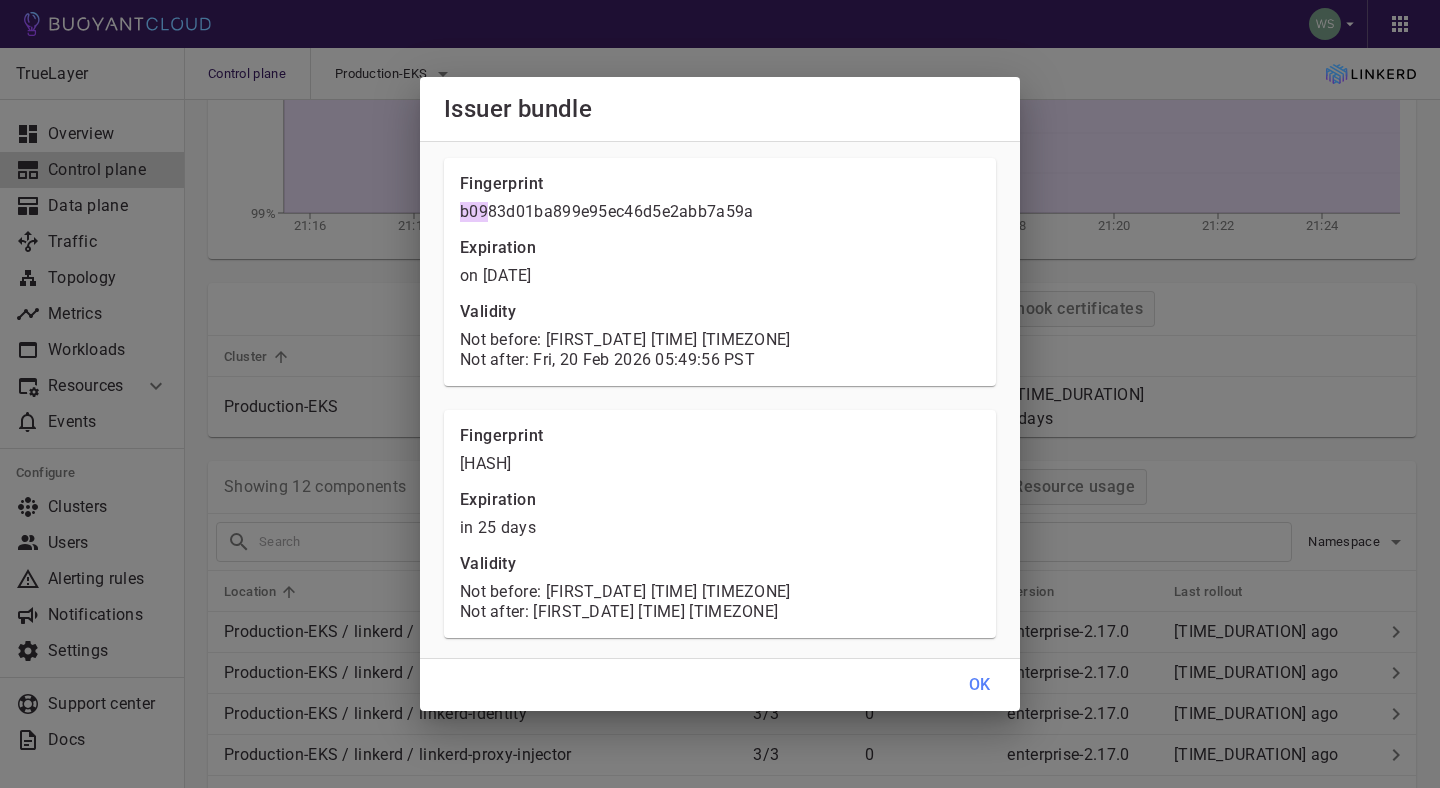 drag, startPoint x: 461, startPoint y: 211, endPoint x: 487, endPoint y: 213, distance: 26.076809 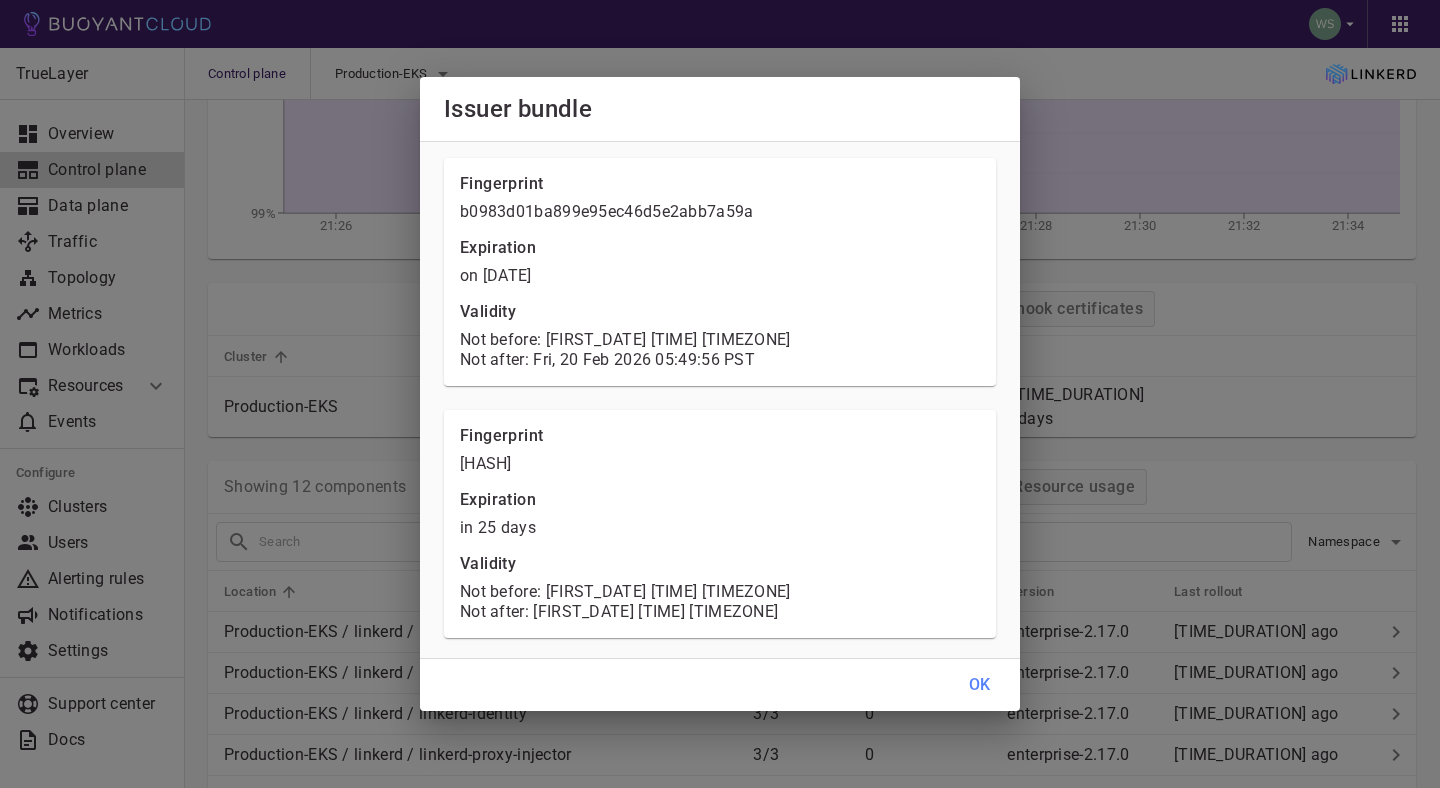 click on "Issuer bundle Fingerprint b0983d01ba899e95ec46d5e2abb7a59a Expiration on Feb 20, 2026 Validity Not before:   Thu, 13 Feb 2025 05:49:26 PST Not after:   Fri, 20 Feb 2026 05:49:56 PST Fingerprint e73c5021463f550cd81de4e95cbbab51 Expiration in 25 days Validity Not before:   Sat, 28 Jun 2025 07:44:59 PDT Not after:   Mon, 28 Jul 2025 07:45:29 PDT OK" at bounding box center [720, 394] 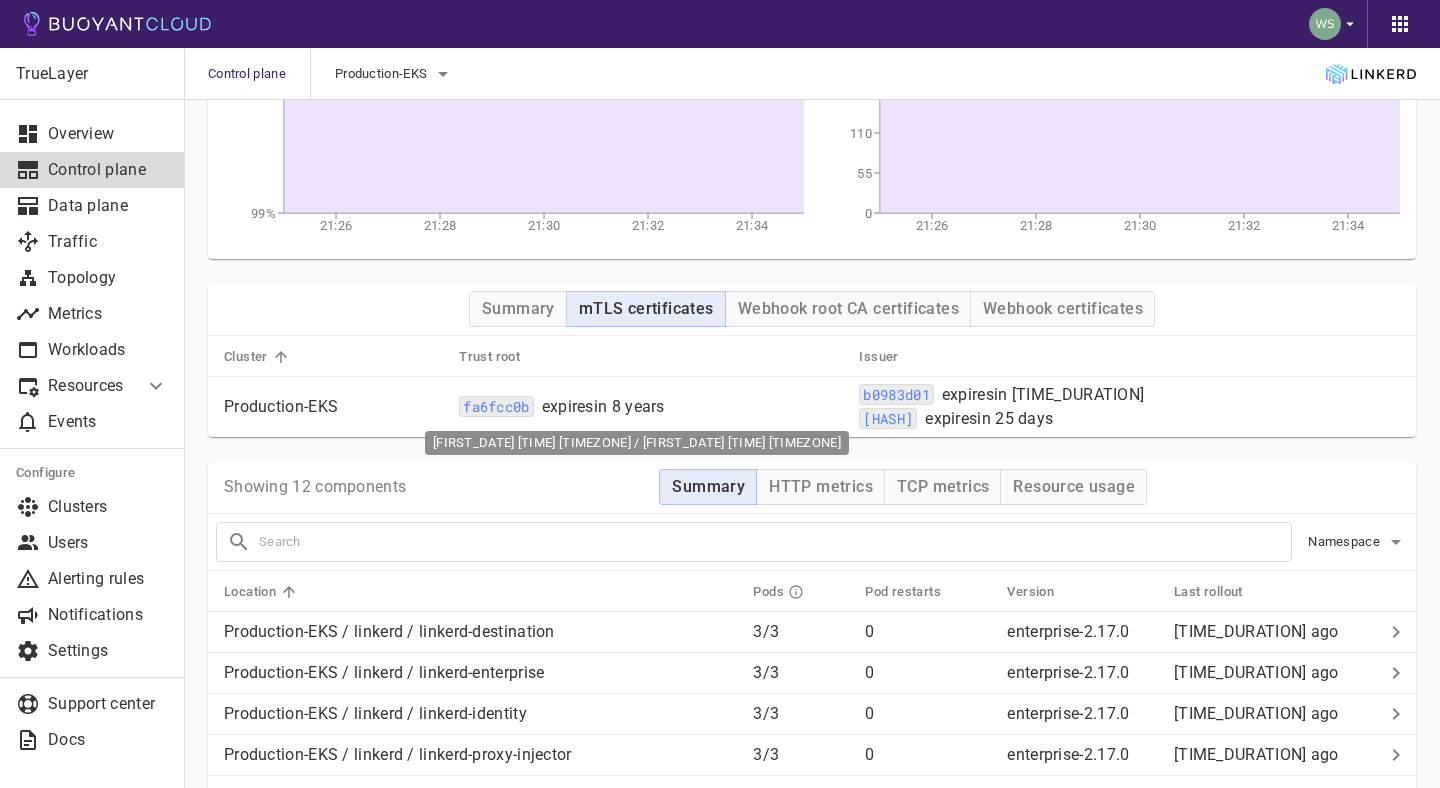 click on "expires  in 8 years" at bounding box center [603, 407] 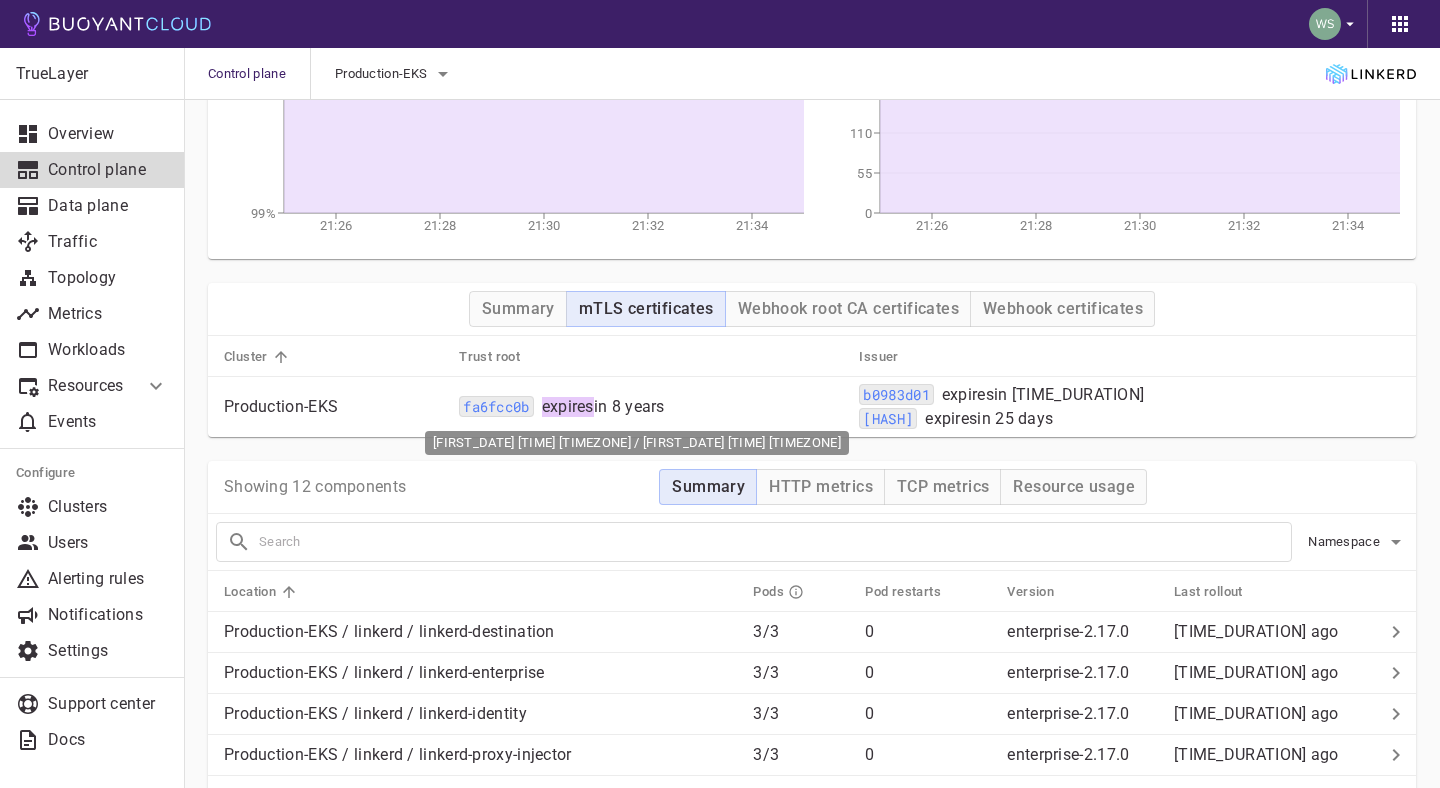click on "expires  in 8 years" at bounding box center (603, 407) 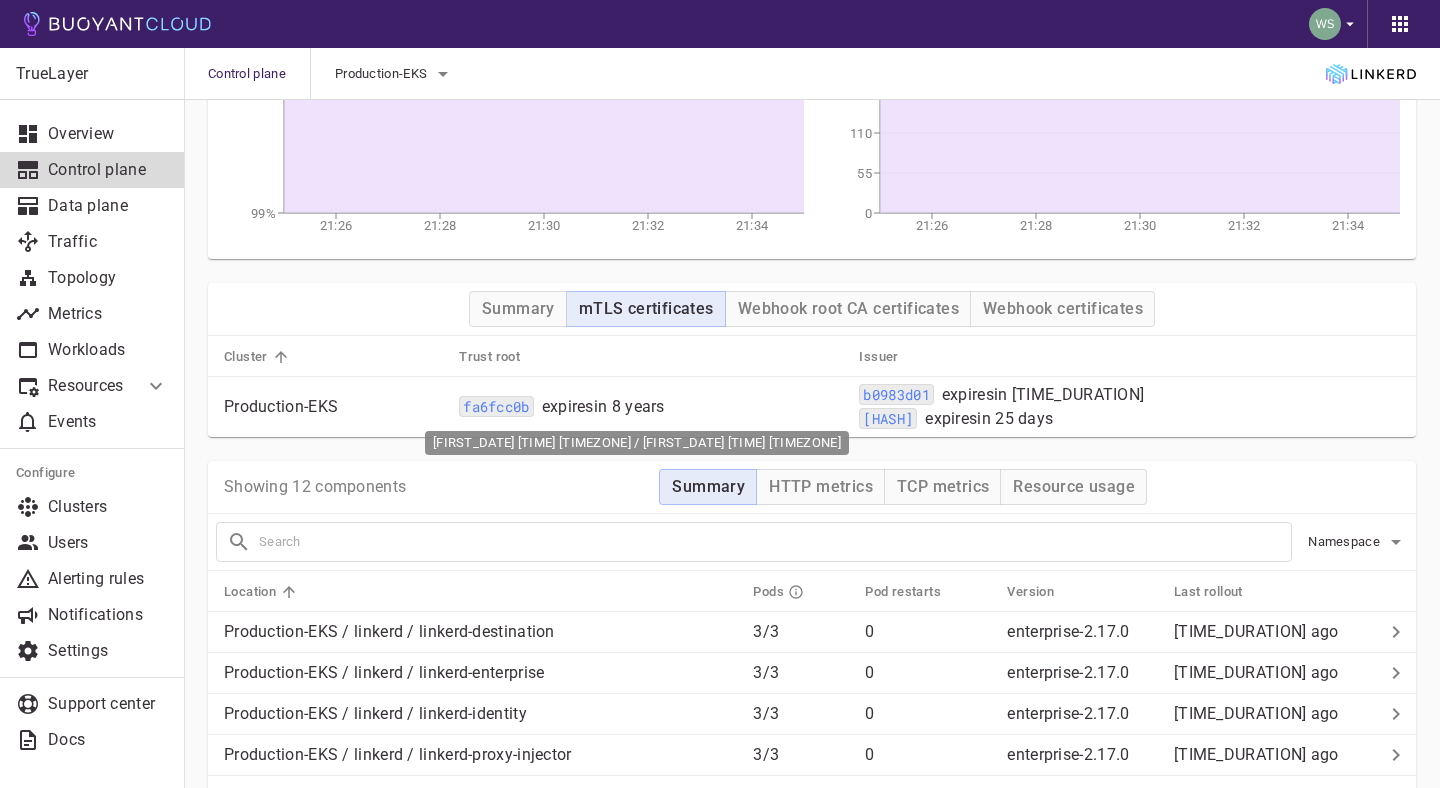 click on "in 8 years" at bounding box center [629, 406] 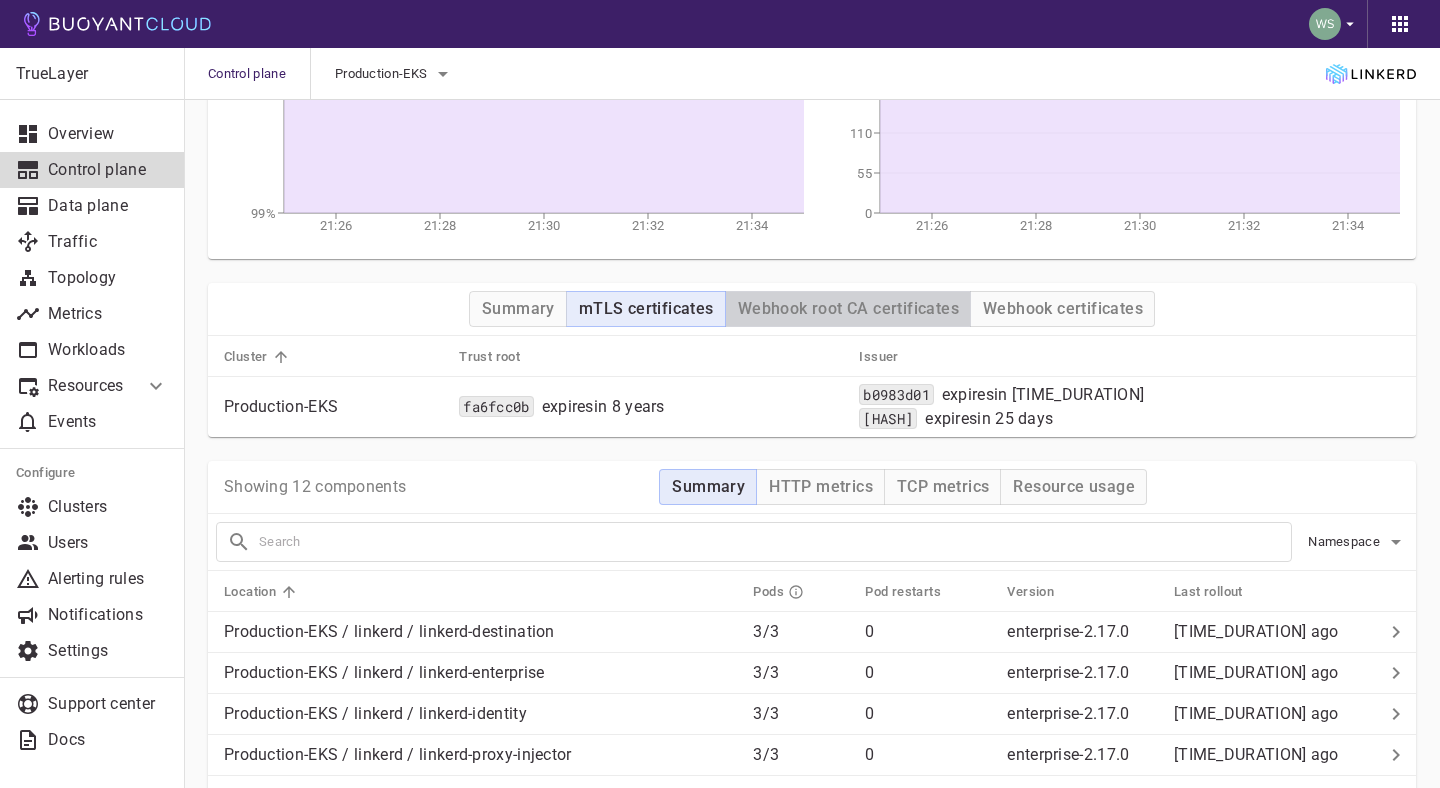 click on "Webhook root CA certificates" at bounding box center [518, 309] 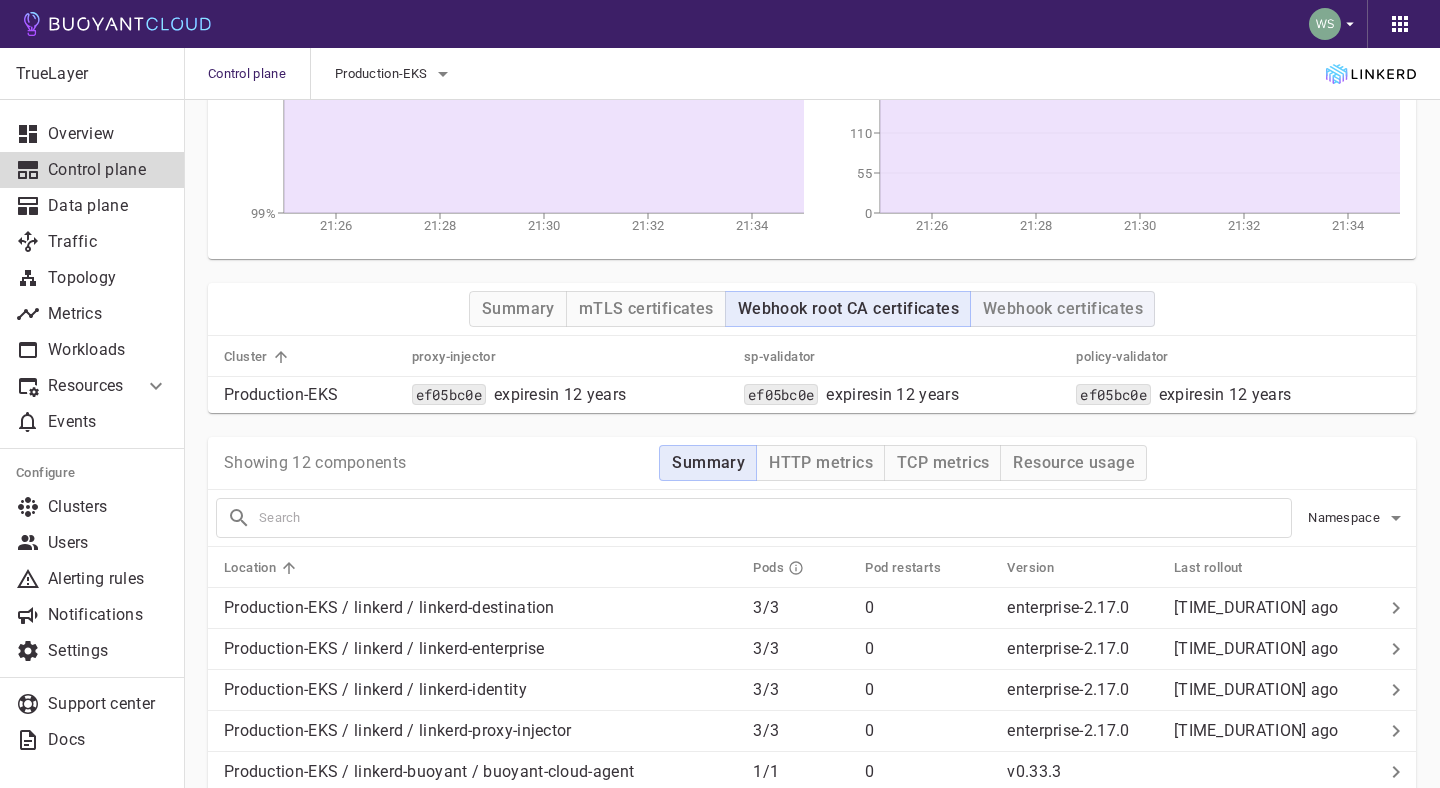 click on "Webhook certificates" at bounding box center [518, 309] 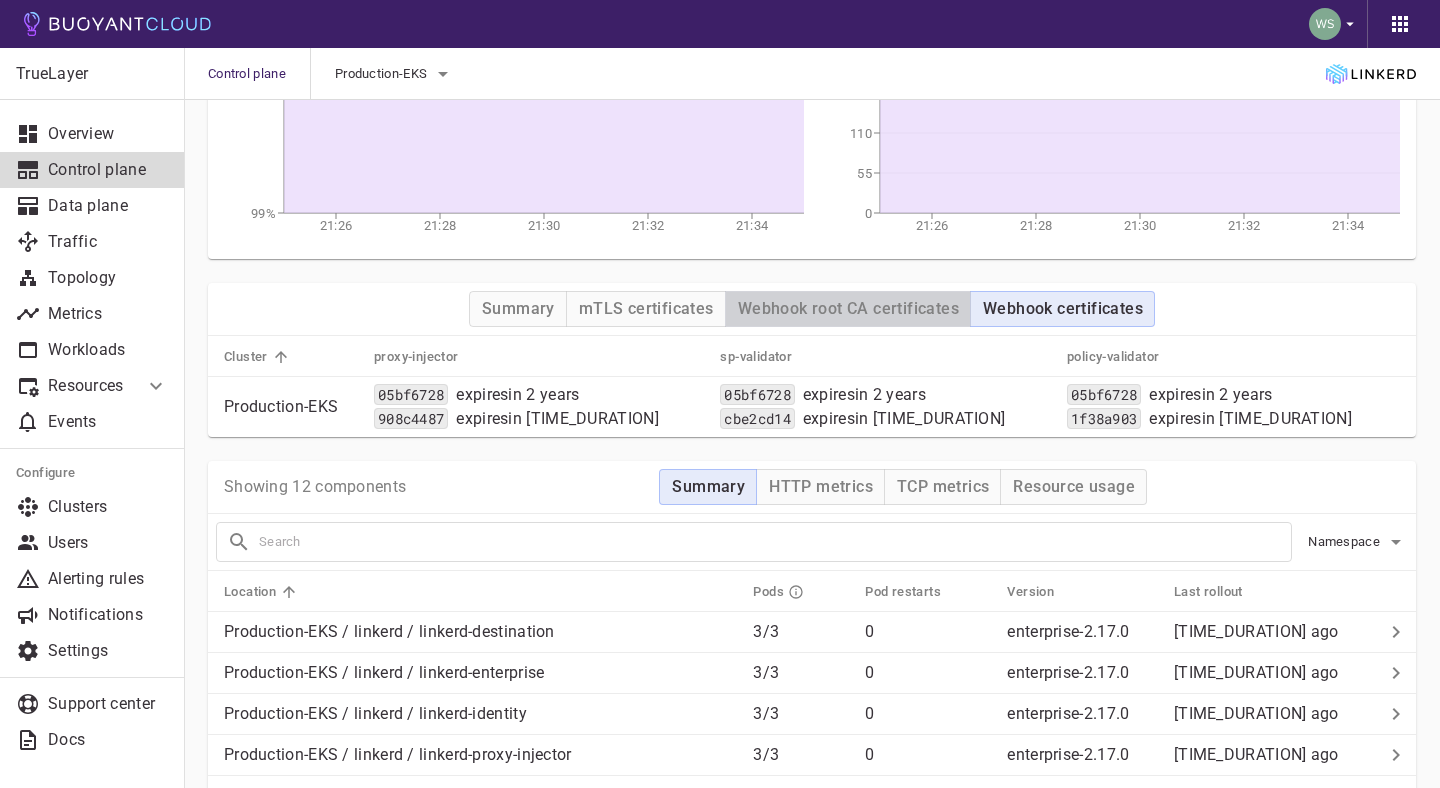 click on "Webhook root CA certificates" at bounding box center [518, 309] 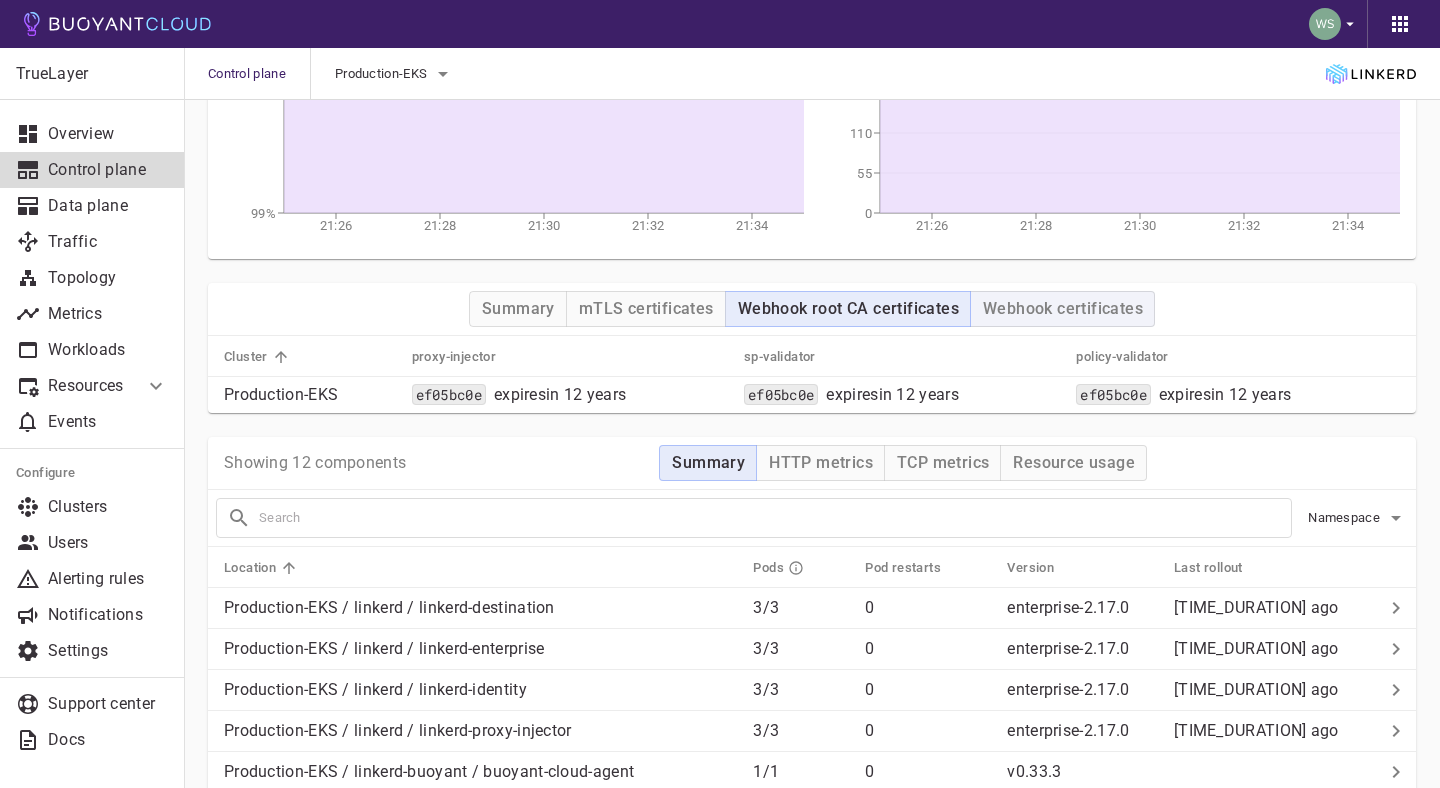 click on "Webhook certificates" at bounding box center [1062, 309] 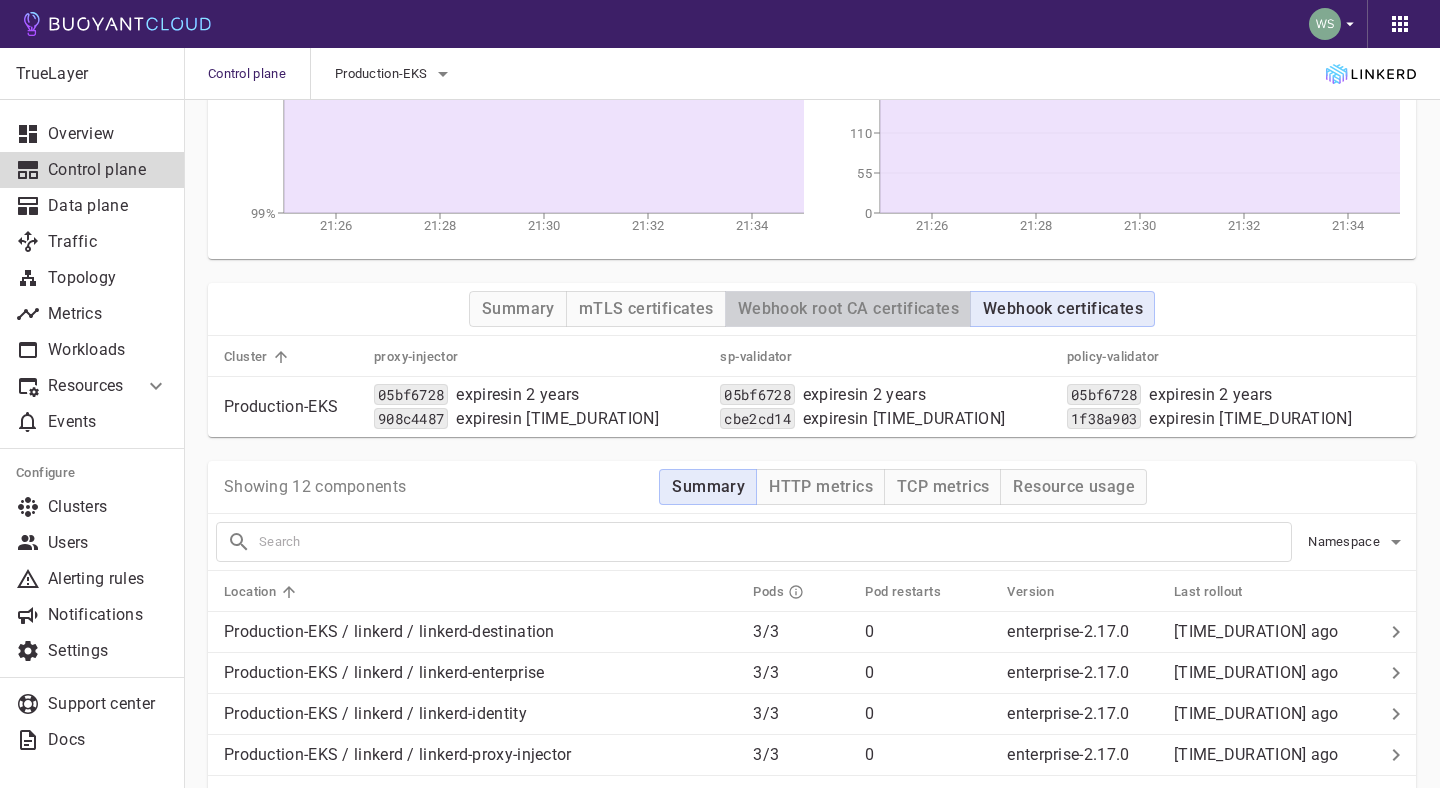 click on "Webhook root CA certificates" at bounding box center (518, 309) 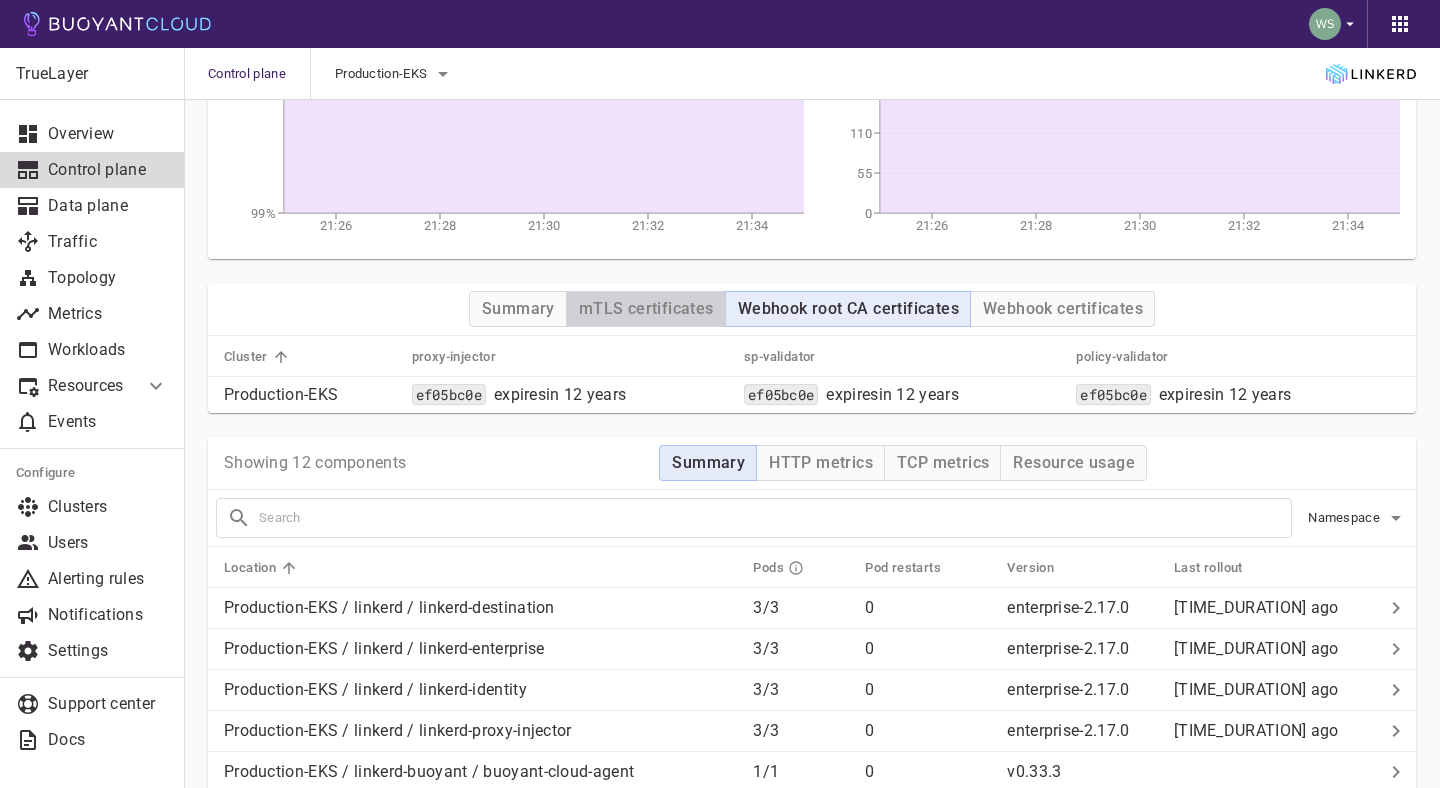 click on "mTLS certificates" at bounding box center (518, 309) 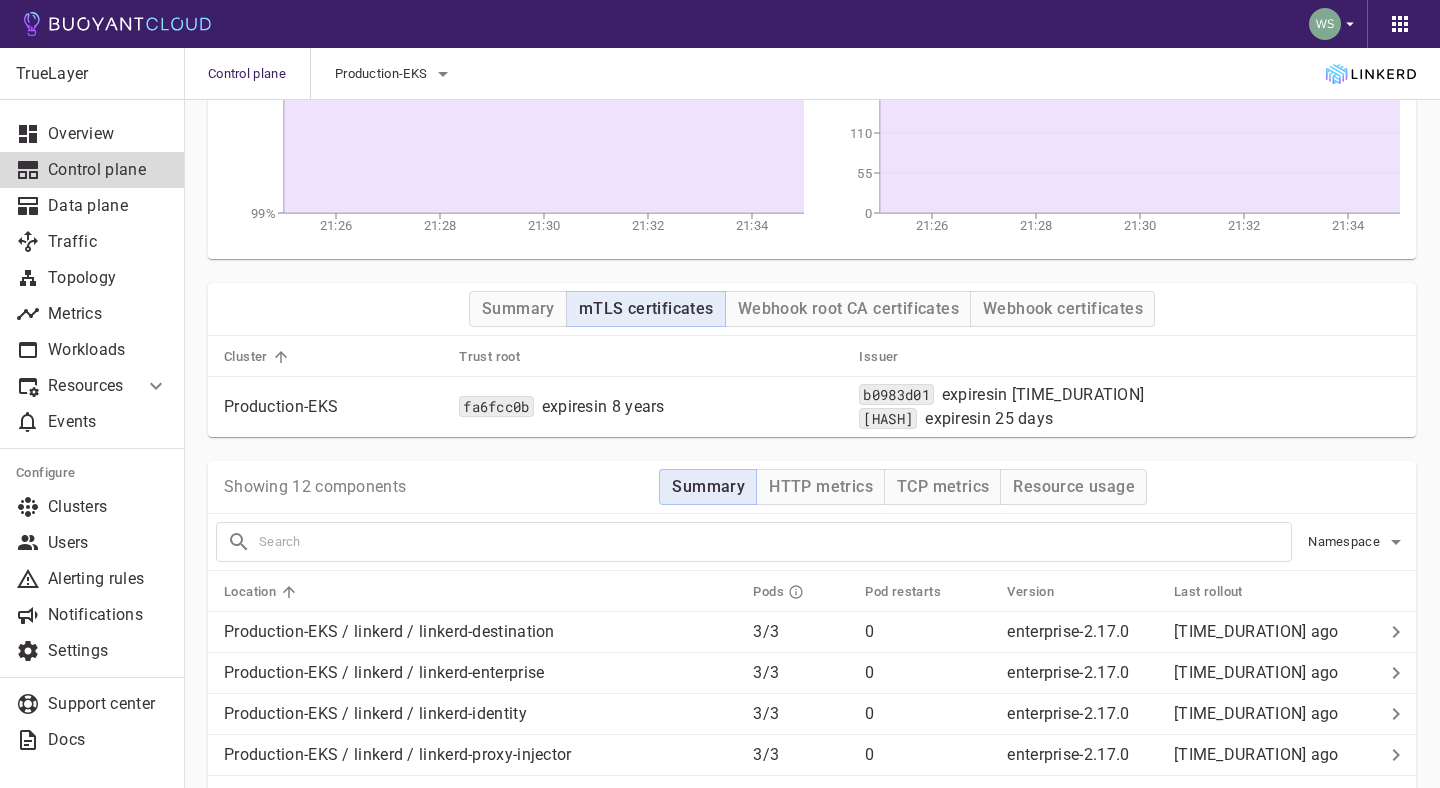click on "Summary mTLS certificates Webhook root CA certificates Webhook certificates" at bounding box center [812, 309] 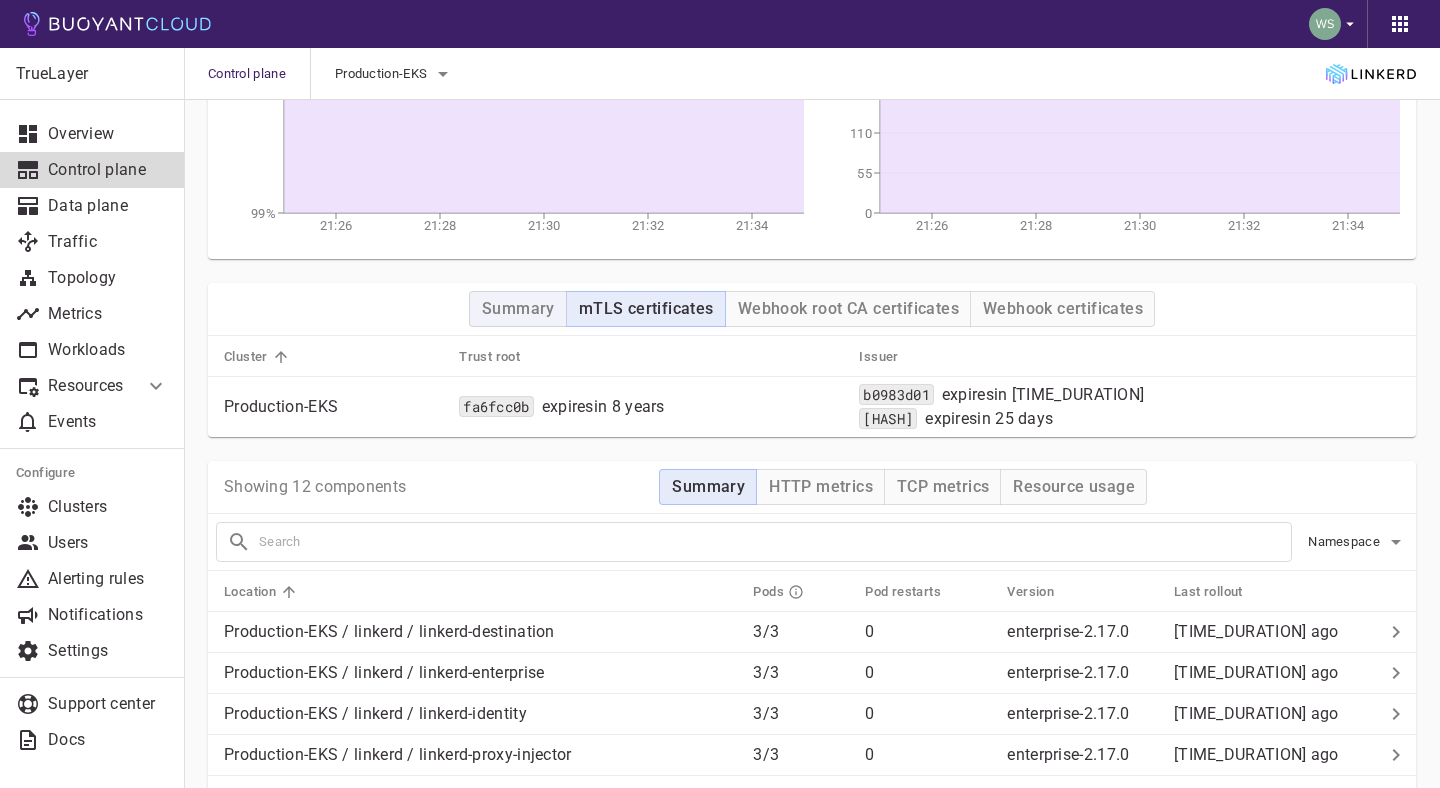 click on "Summary" at bounding box center [518, 309] 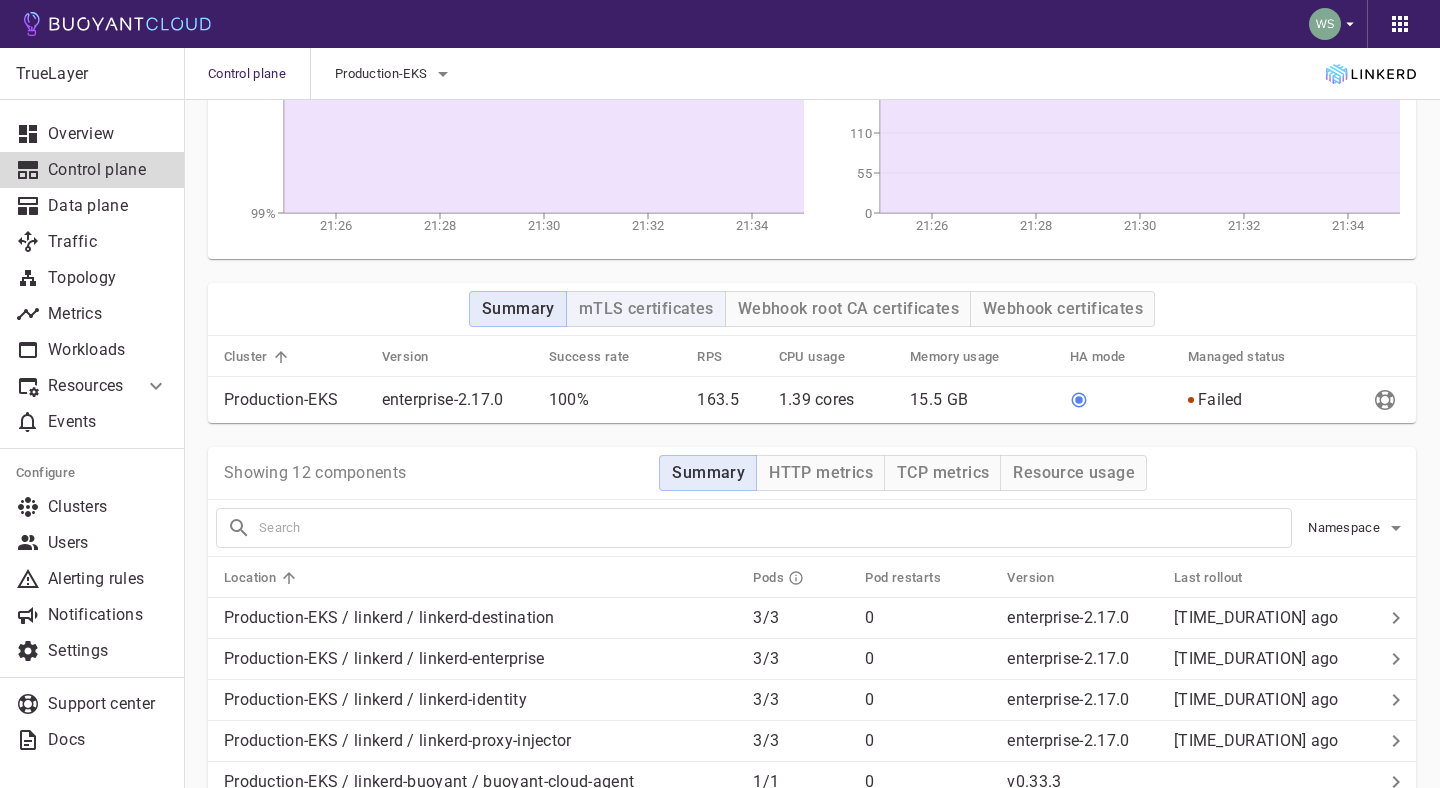 click on "mTLS certificates" at bounding box center (518, 309) 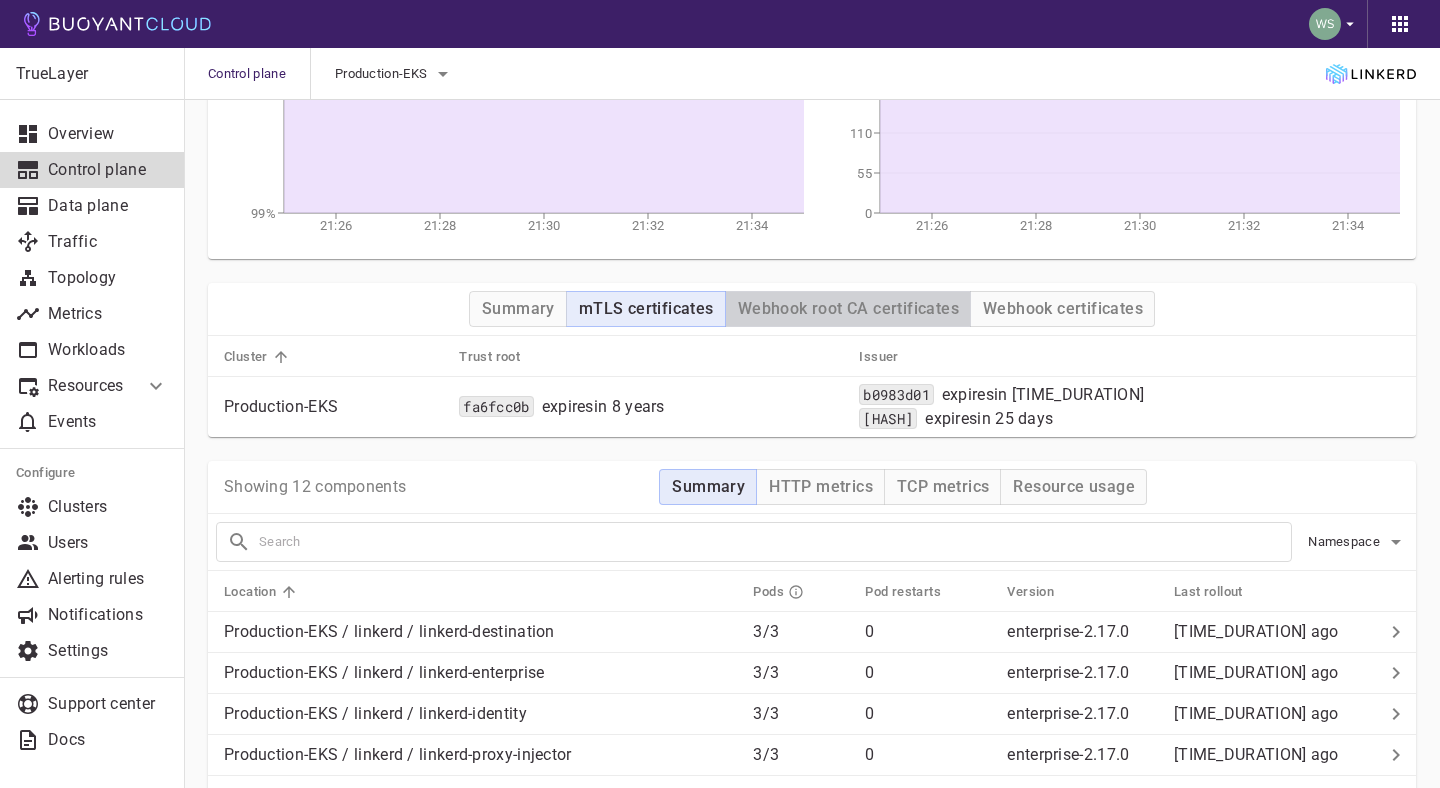 click on "Webhook root CA certificates" at bounding box center (848, 309) 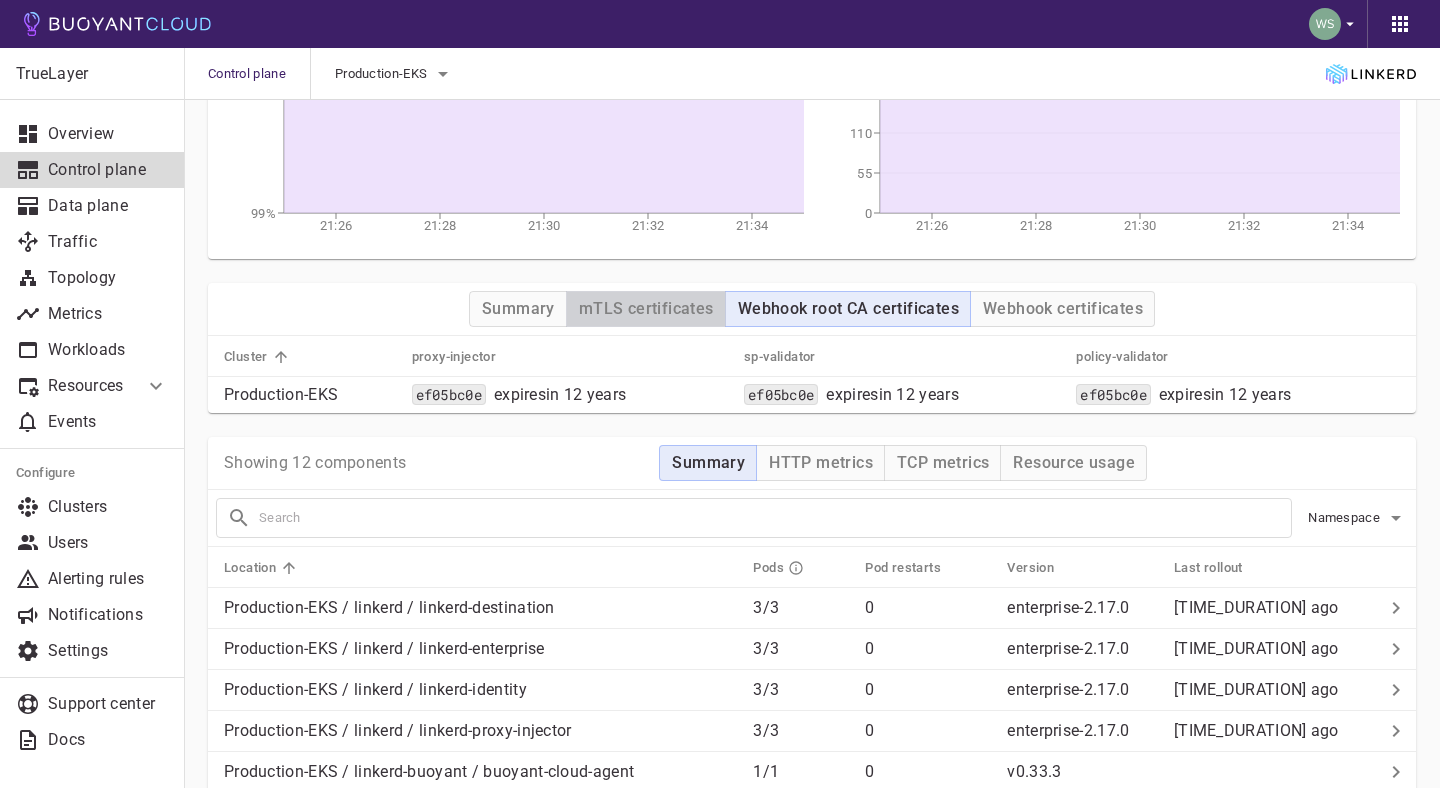 click on "mTLS certificates" at bounding box center (646, 309) 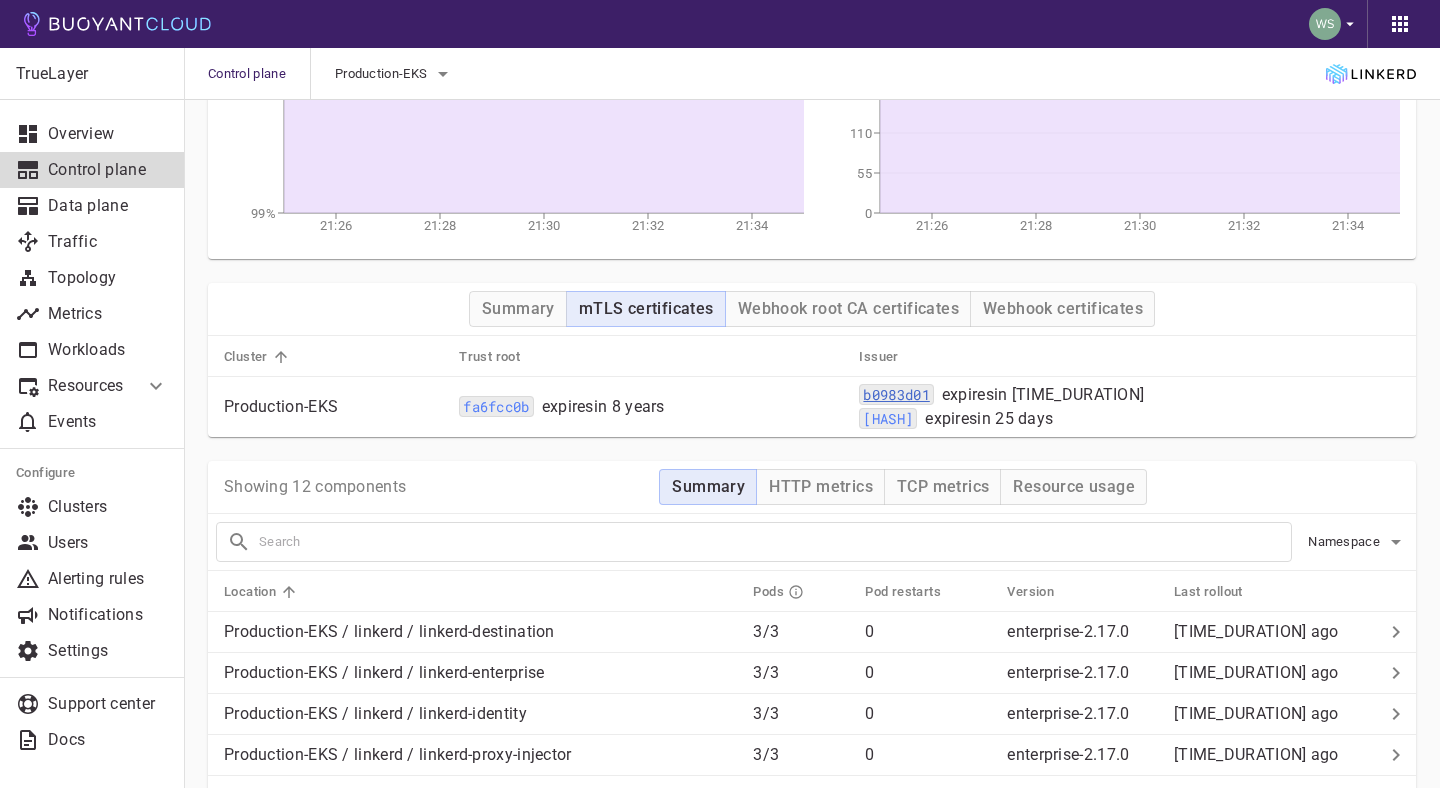 click on "b0983d01" at bounding box center [496, 406] 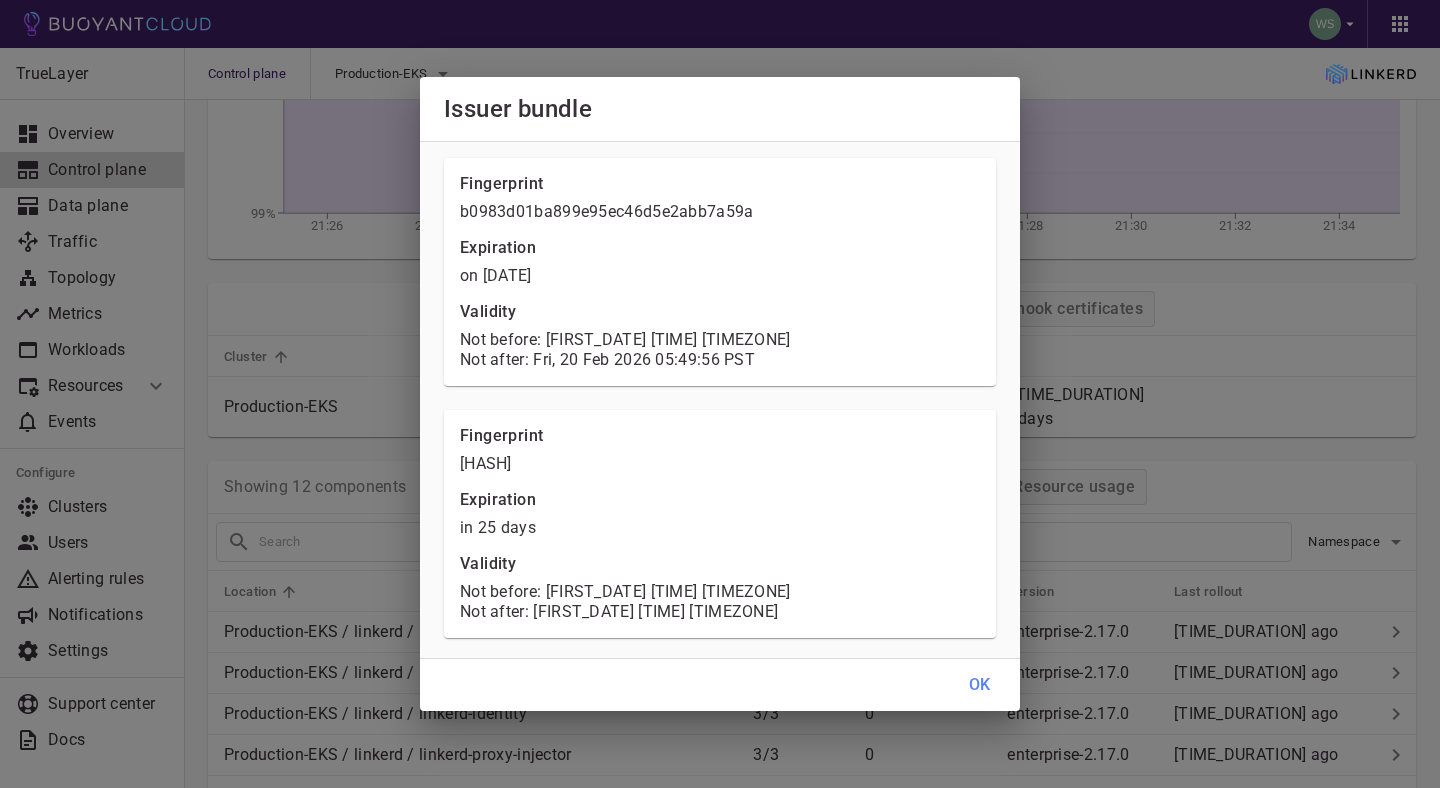 click on "e73c5021463f550cd81de4e95cbbab51" at bounding box center (720, 212) 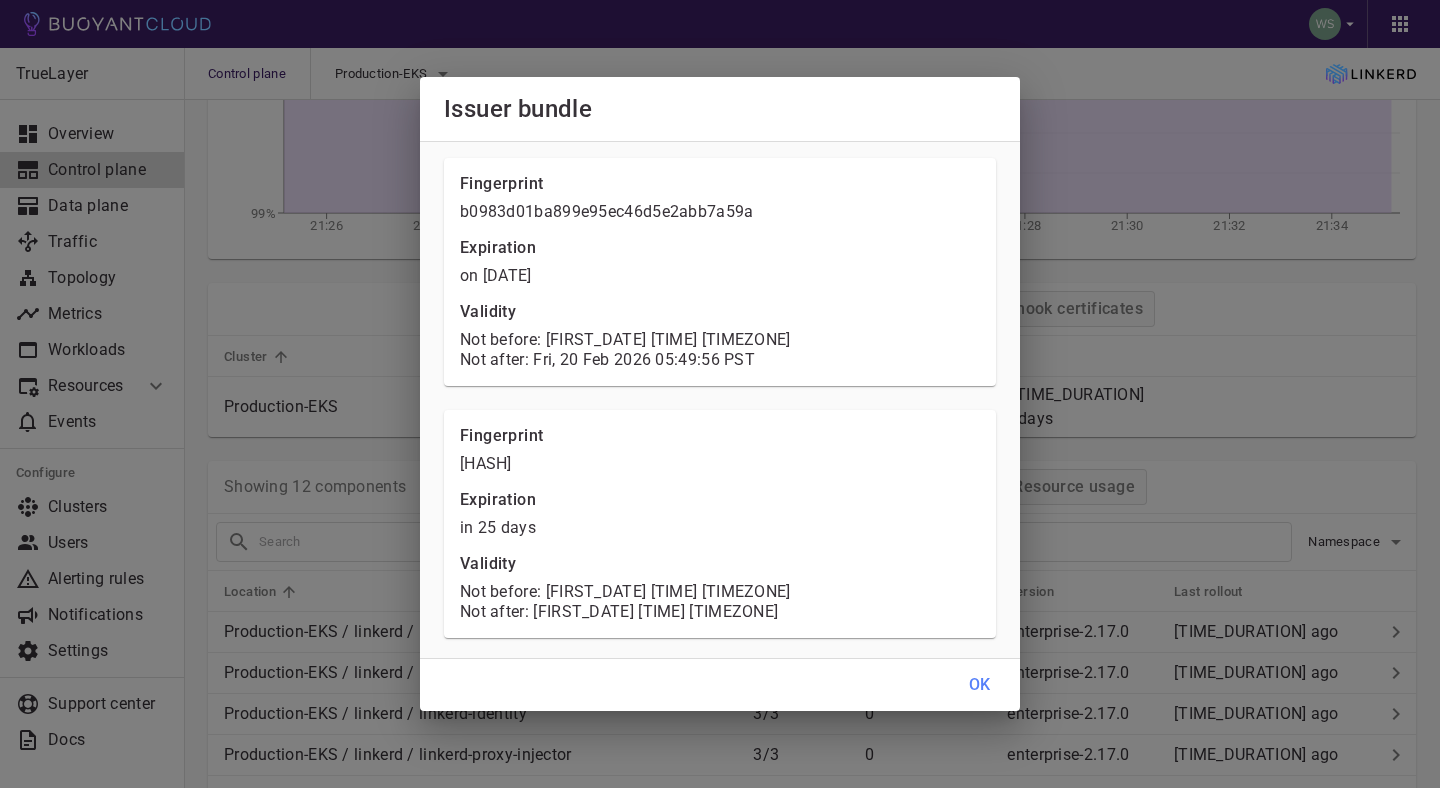 click on "e73c5021463f550cd81de4e95cbbab51" at bounding box center (720, 212) 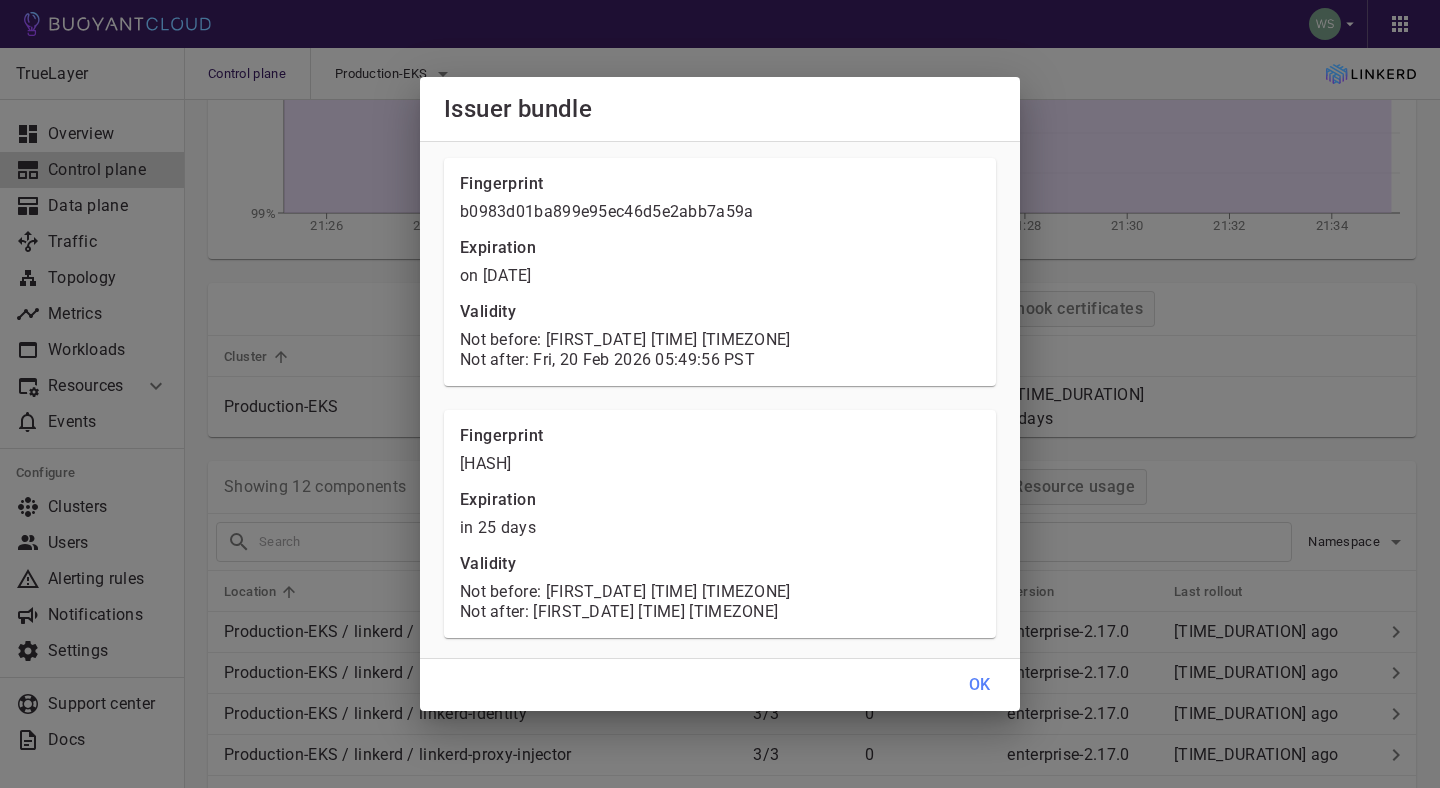 copy on "e73c5021463f550cd81de4e95cbbab51" 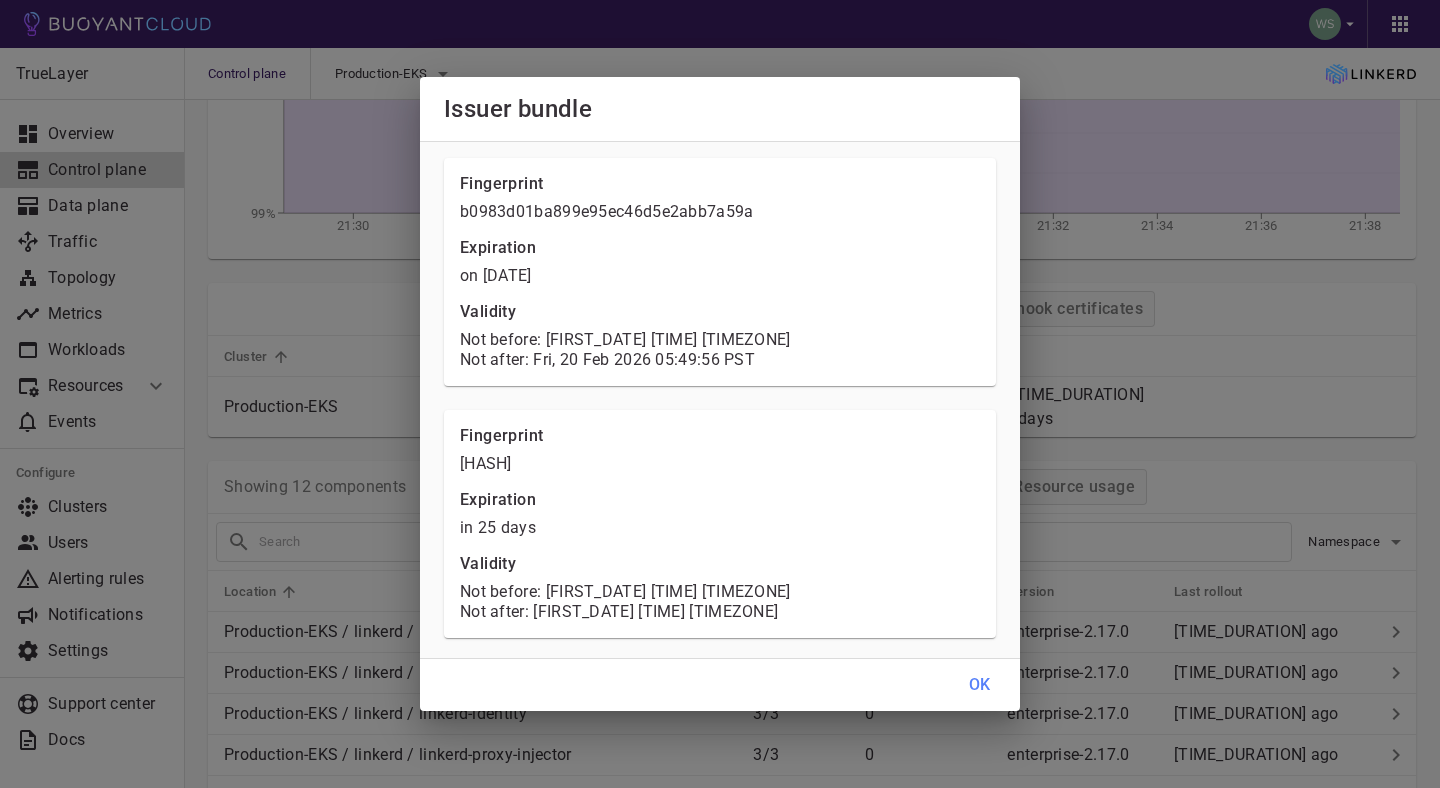 click on "Fingerprint" at bounding box center [720, 184] 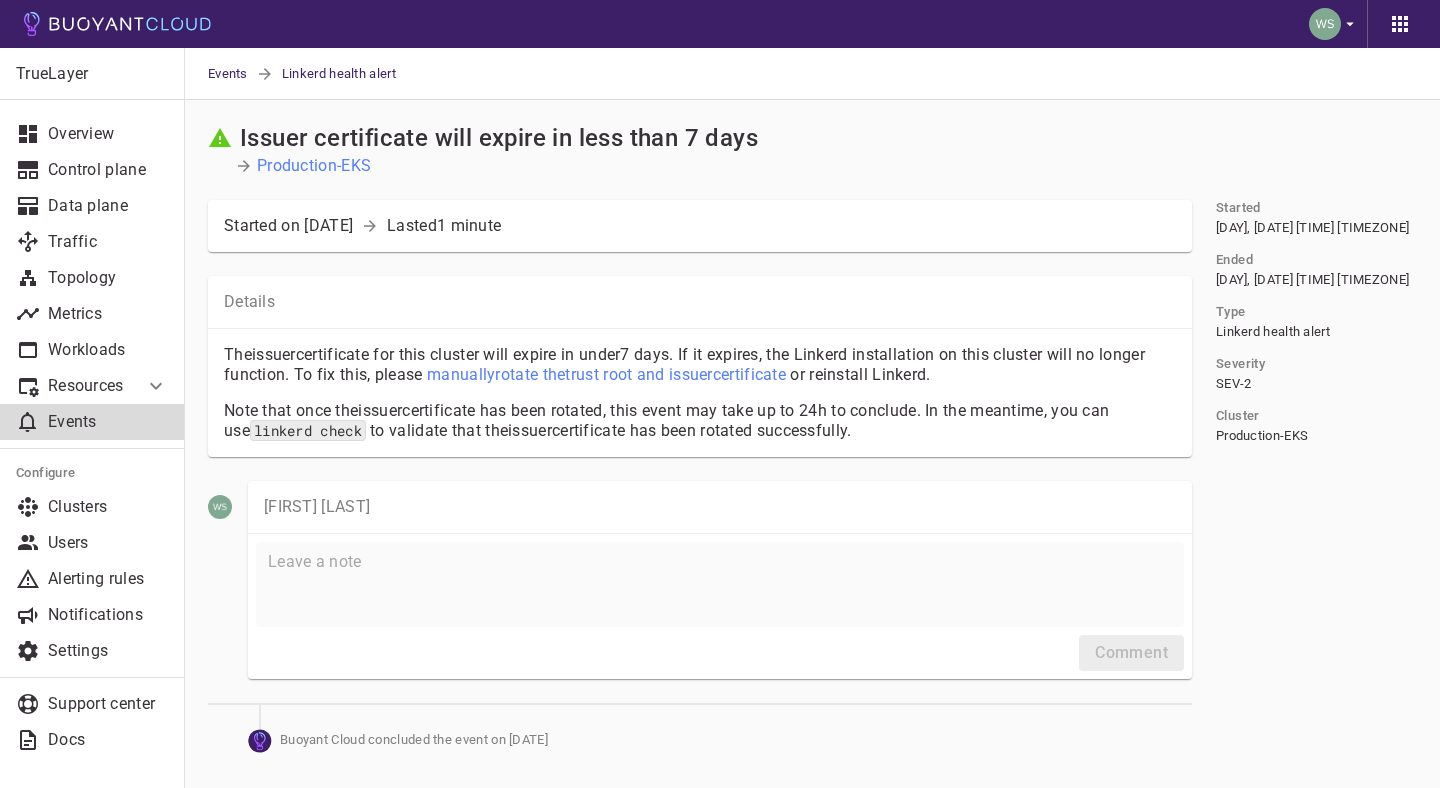scroll, scrollTop: 0, scrollLeft: 0, axis: both 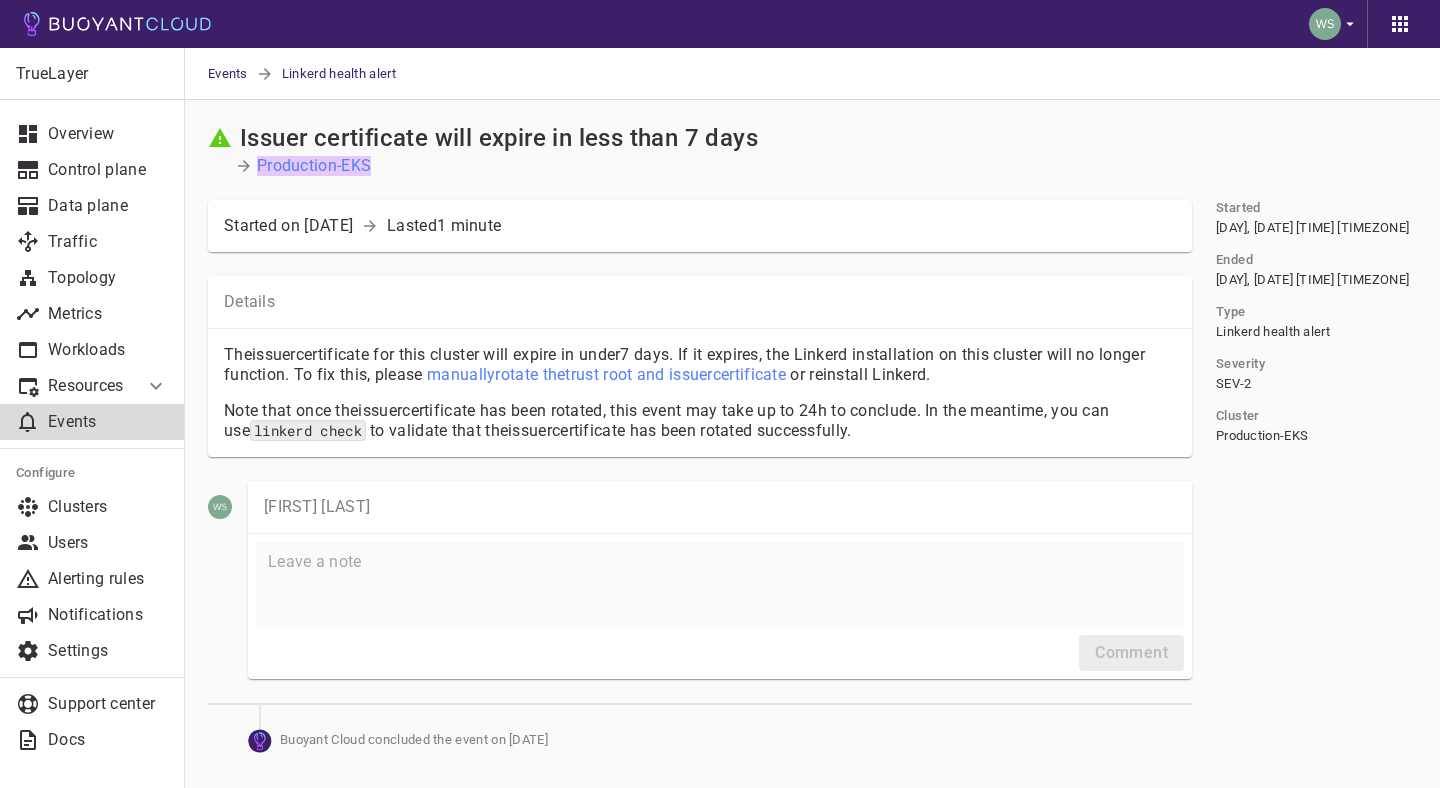 drag, startPoint x: 390, startPoint y: 165, endPoint x: 256, endPoint y: 167, distance: 134.01492 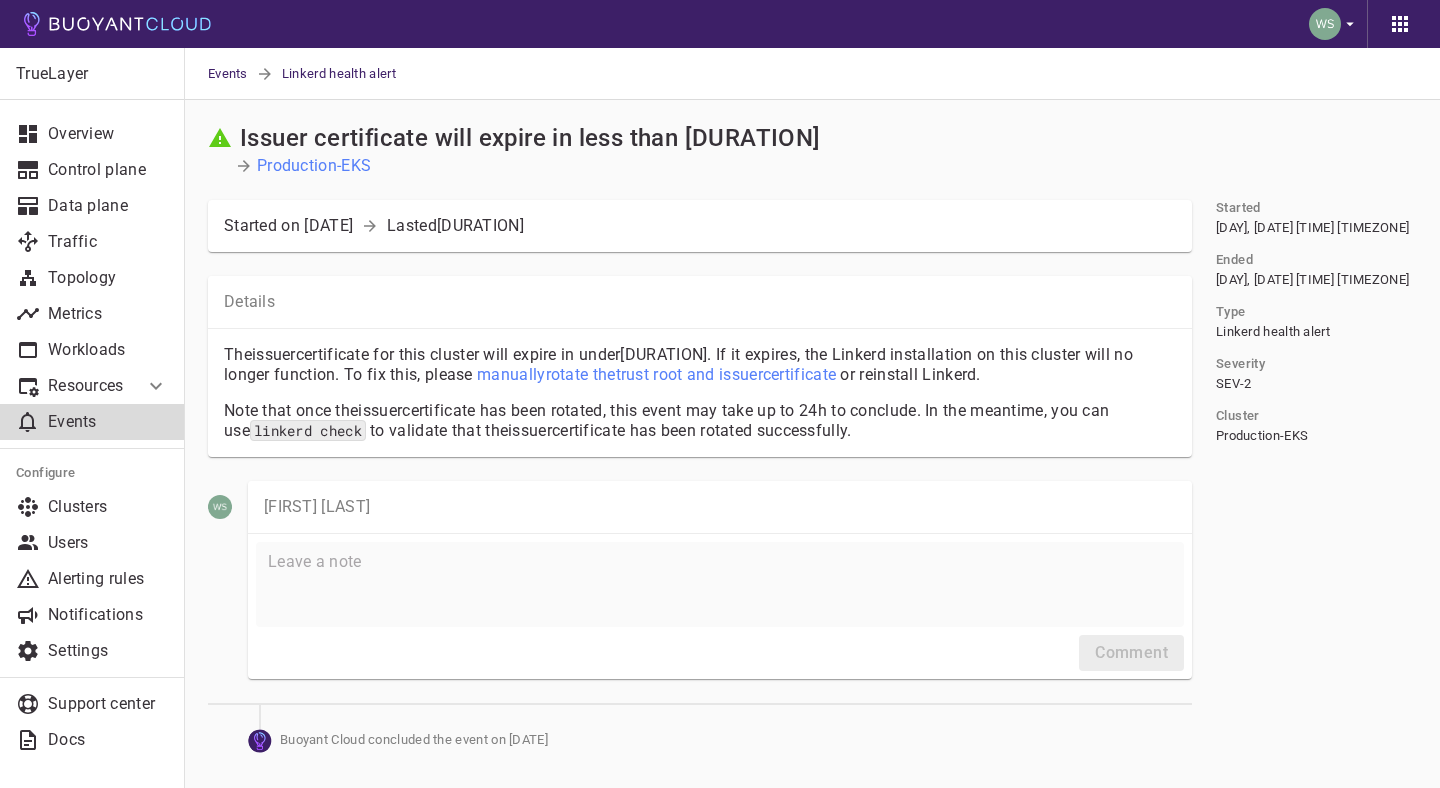 scroll, scrollTop: 0, scrollLeft: 0, axis: both 